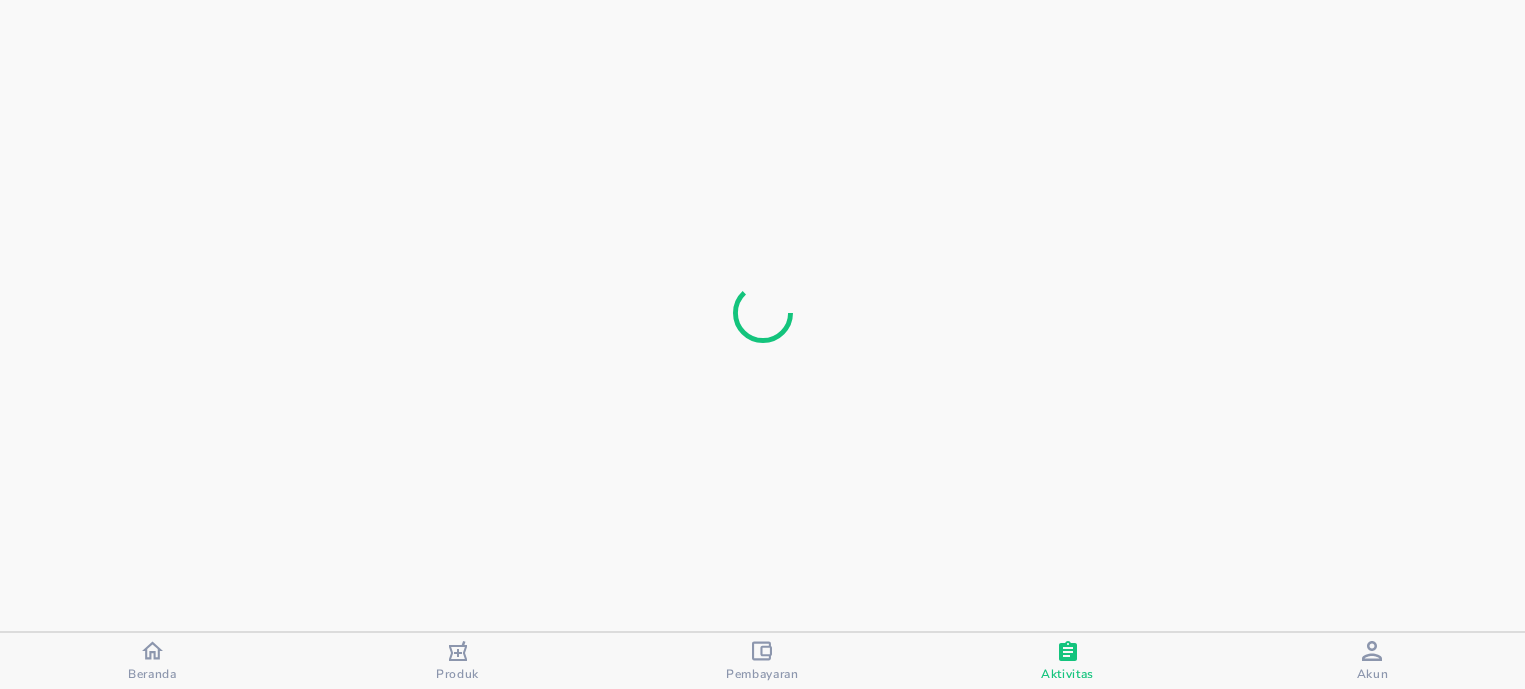 scroll, scrollTop: 0, scrollLeft: 0, axis: both 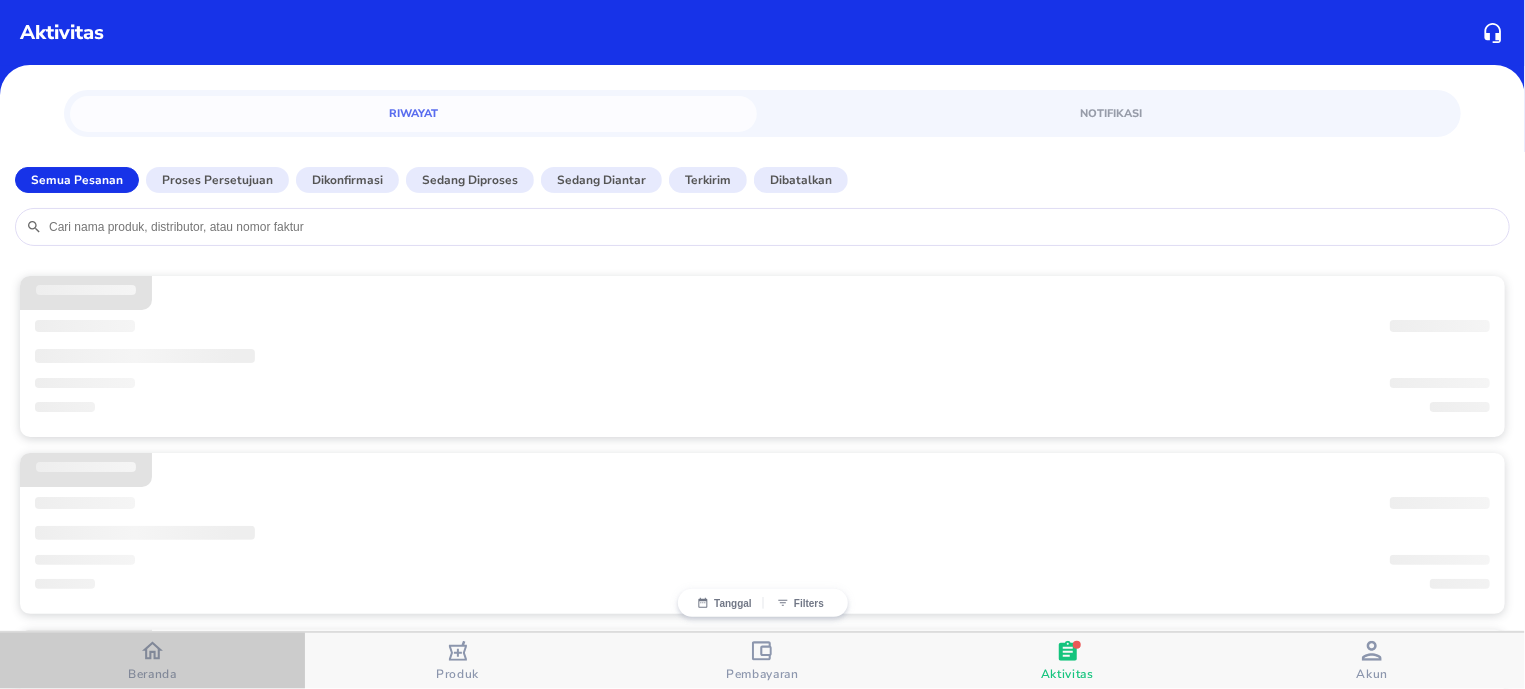 click on "Beranda" at bounding box center [152, 674] 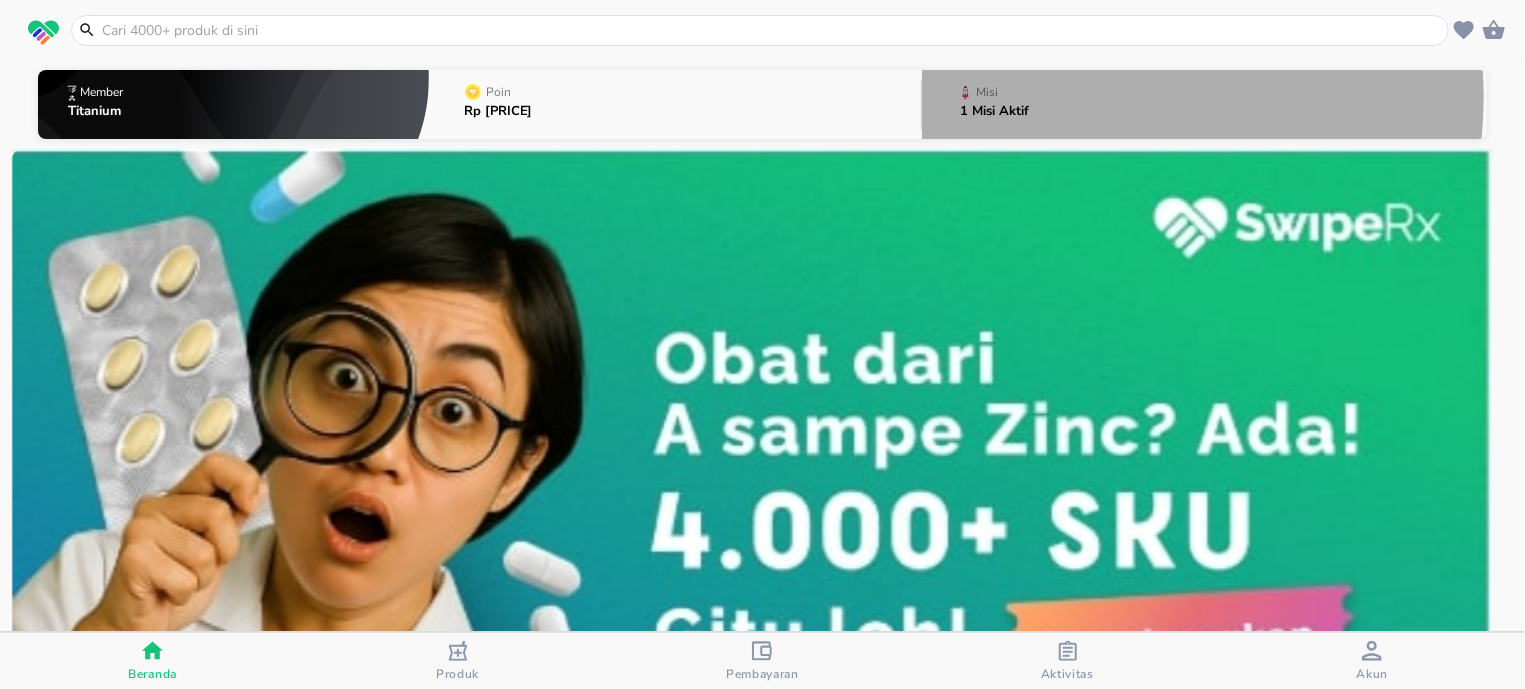 click on "Misi 1 Misi Aktif" at bounding box center [1204, 104] 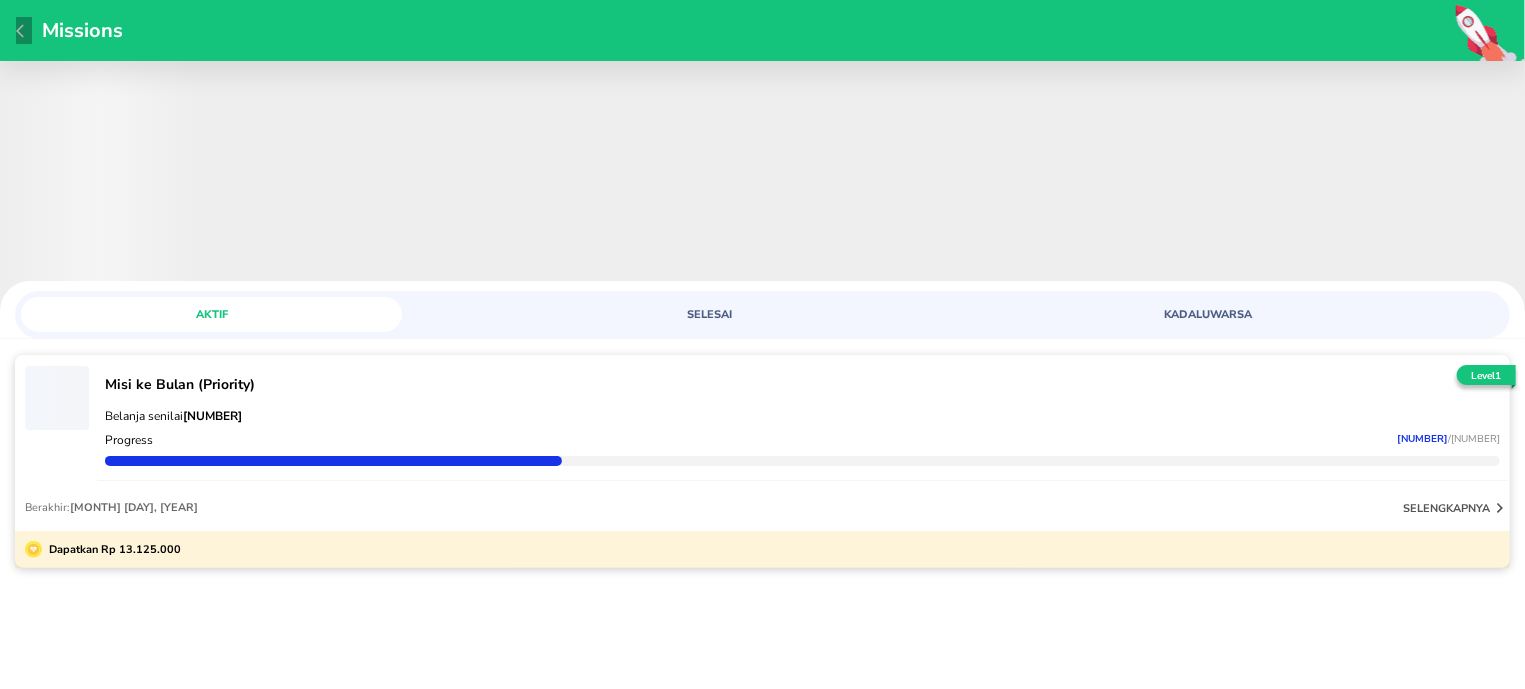 click 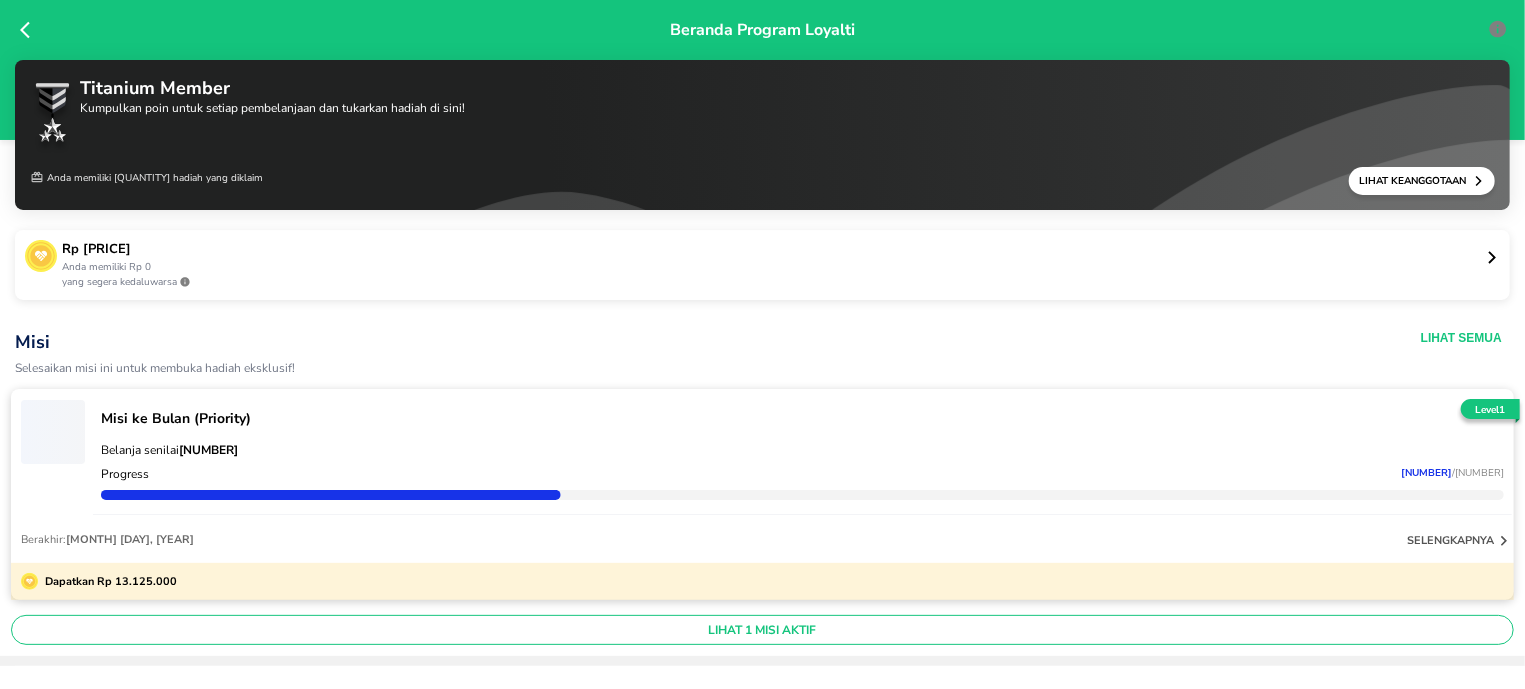 click 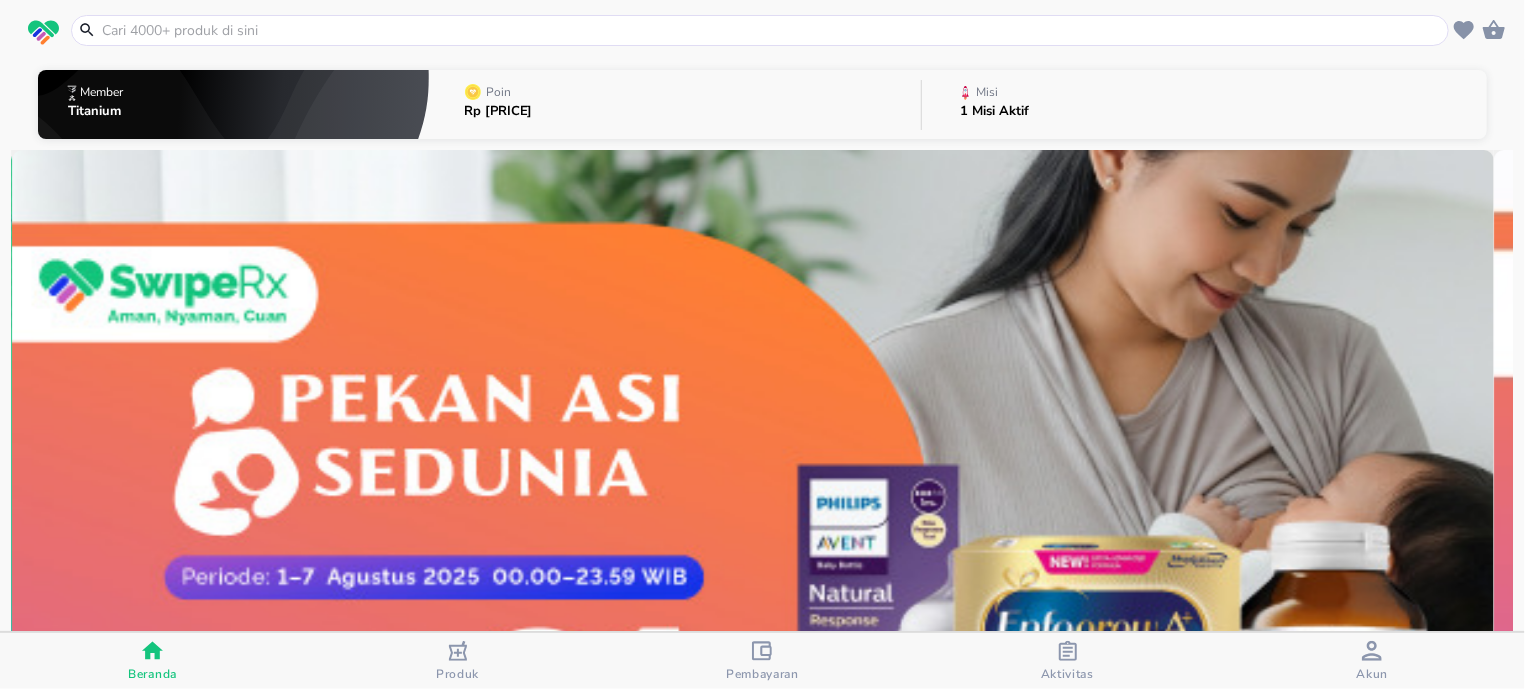 click at bounding box center (760, 30) 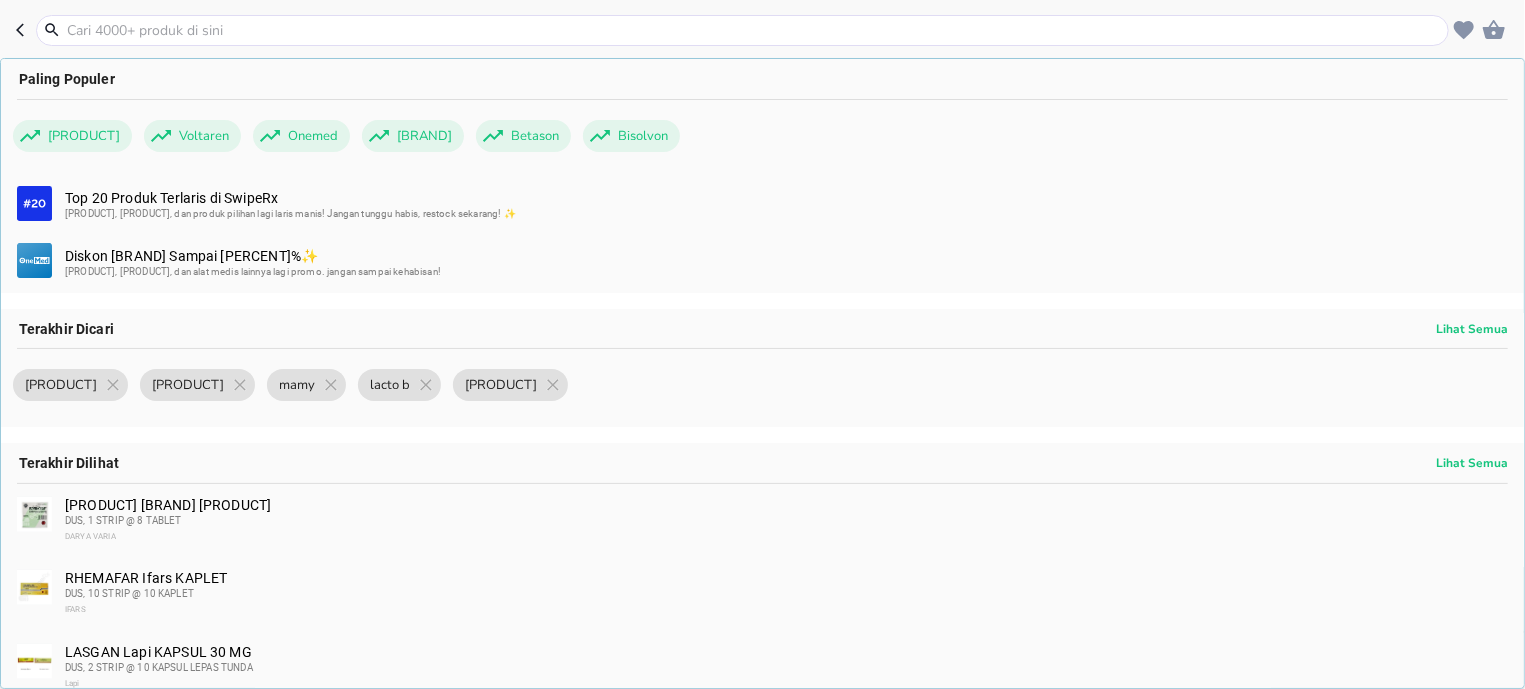 click on "Paling Populer Voltaren Onemed Rohto Betason Bisolvon Top 20 Produk Terlaris di SwipeRx Sanmol, Ventolin, dan produk pilihan lagi laris manis! Jangan tunggu habis, restock sekarang! ✨ Diskon Onemed Sampai 25%✨ Plester, kasa, dan alat medis lainnya lagi promo. jangan sampai kehabisan! Terakhir Dicari Lihat Semua salonpas
.cls-1 {
fill: #7676768A;
stroke: #fff;
stroke-width: 0.5px;
}
.cls-2 {
fill: none;
}
starce
.cls-1 {
fill: #7676768A;
stroke: #fff;
stroke-width: 0.5px;
}
.cls-2 {
fill: none;
}
mamy
.cls-1 {
fill: #7676768A;
stroke: #fff;
stroke-width: 0.5px;
}
.cls-2 {
fill: none;
}
lacto b
.cls-1 {
fill: #7676768A;
stroke: #fff;
stroke-width: 0.5px;
}
.cls-2 {
fill: none;
}
omepraz Terakhir Dilihat Lihat Semua ISOPRINOSINE Darya-Varia TABLET 500 MG" at bounding box center (762, 30) 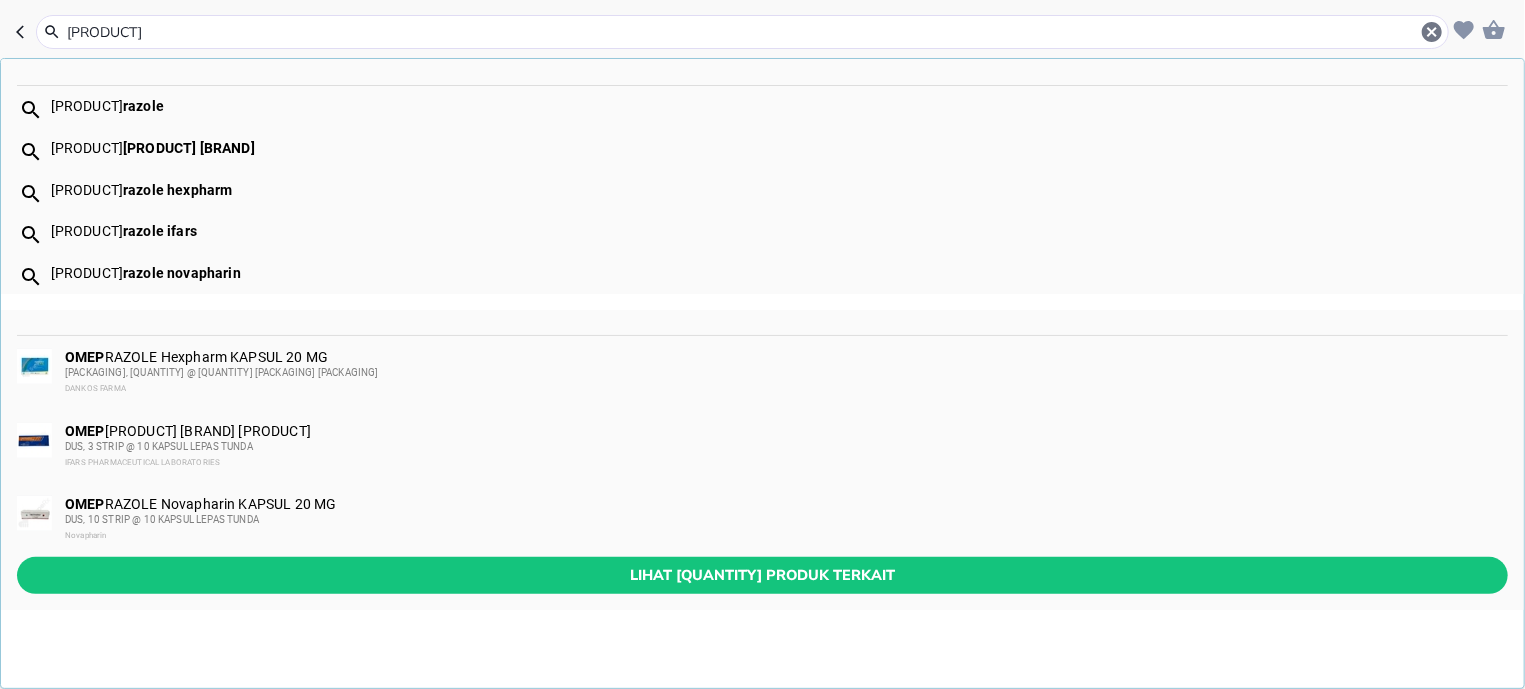 type on "[PRODUCT]" 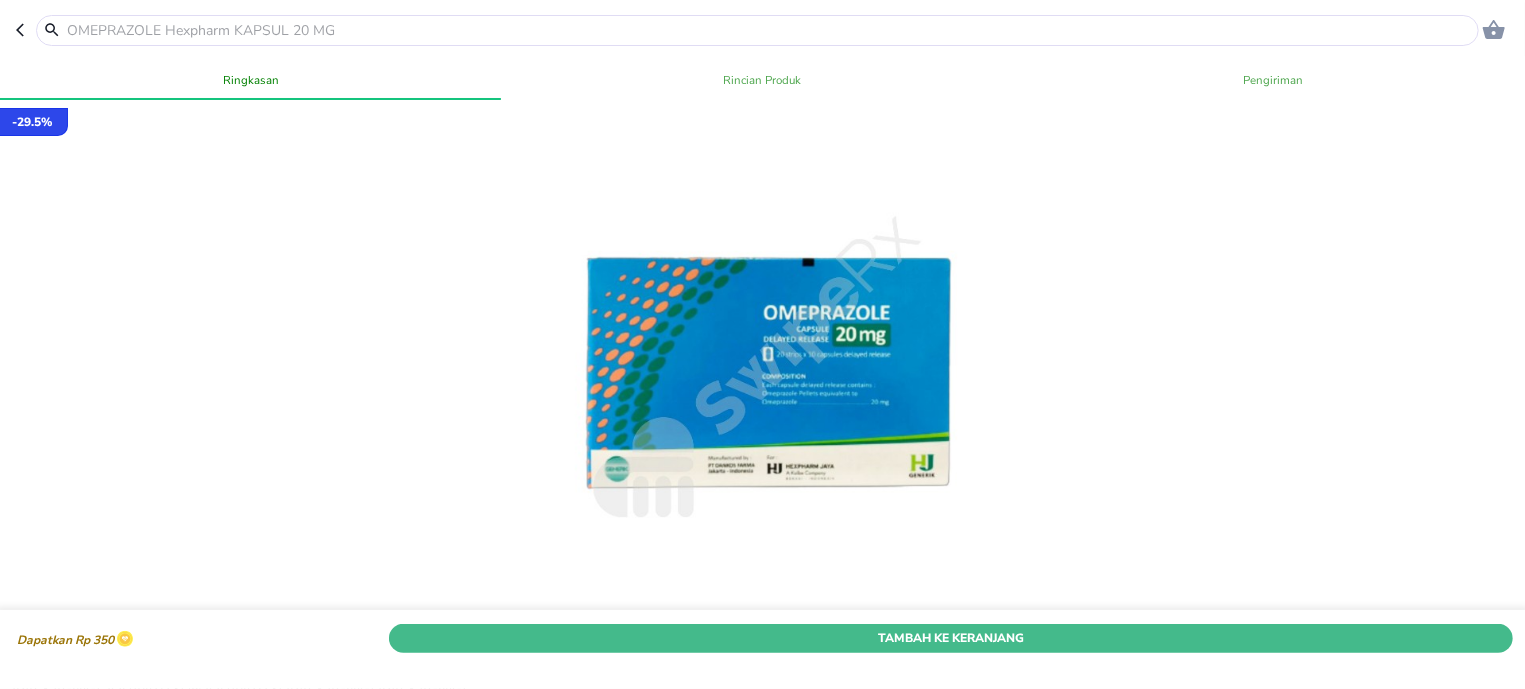 click on "Tambah Ke Keranjang" at bounding box center (951, 638) 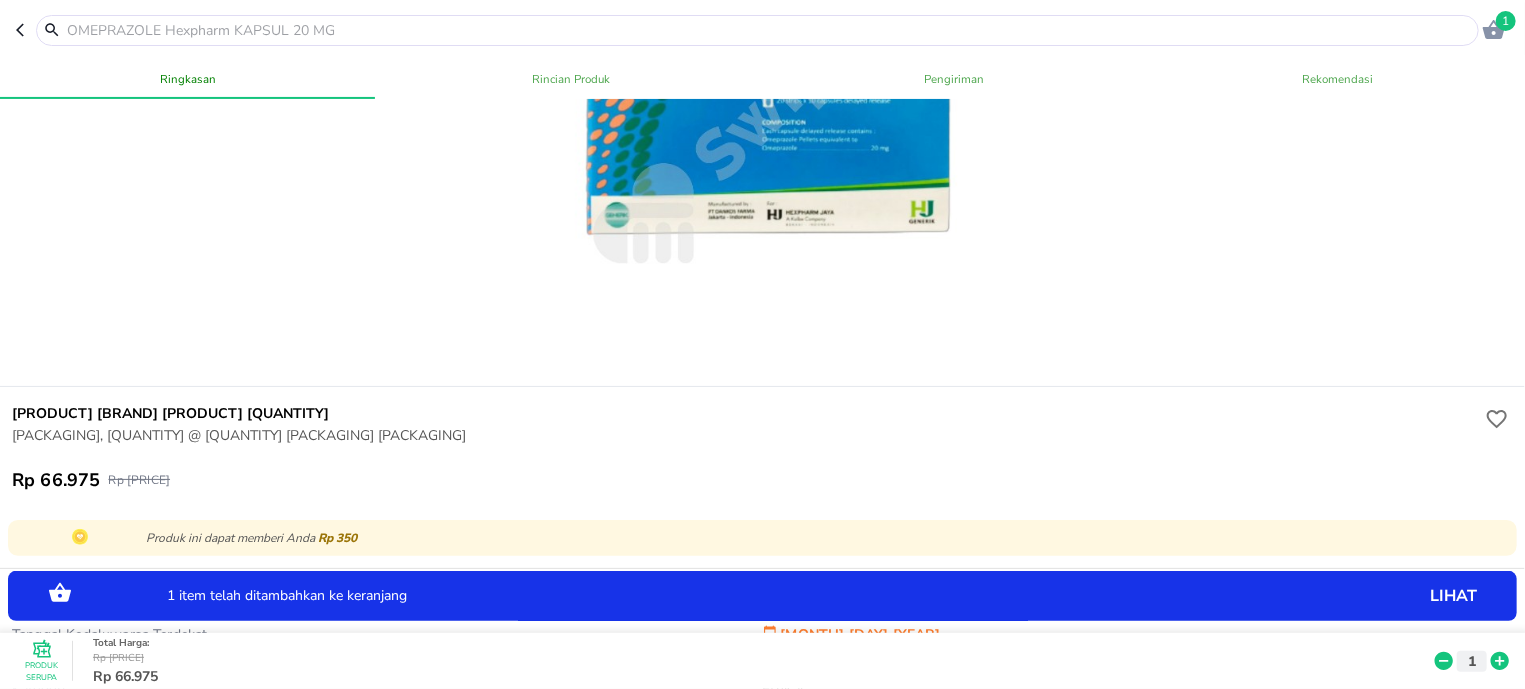 scroll, scrollTop: 0, scrollLeft: 0, axis: both 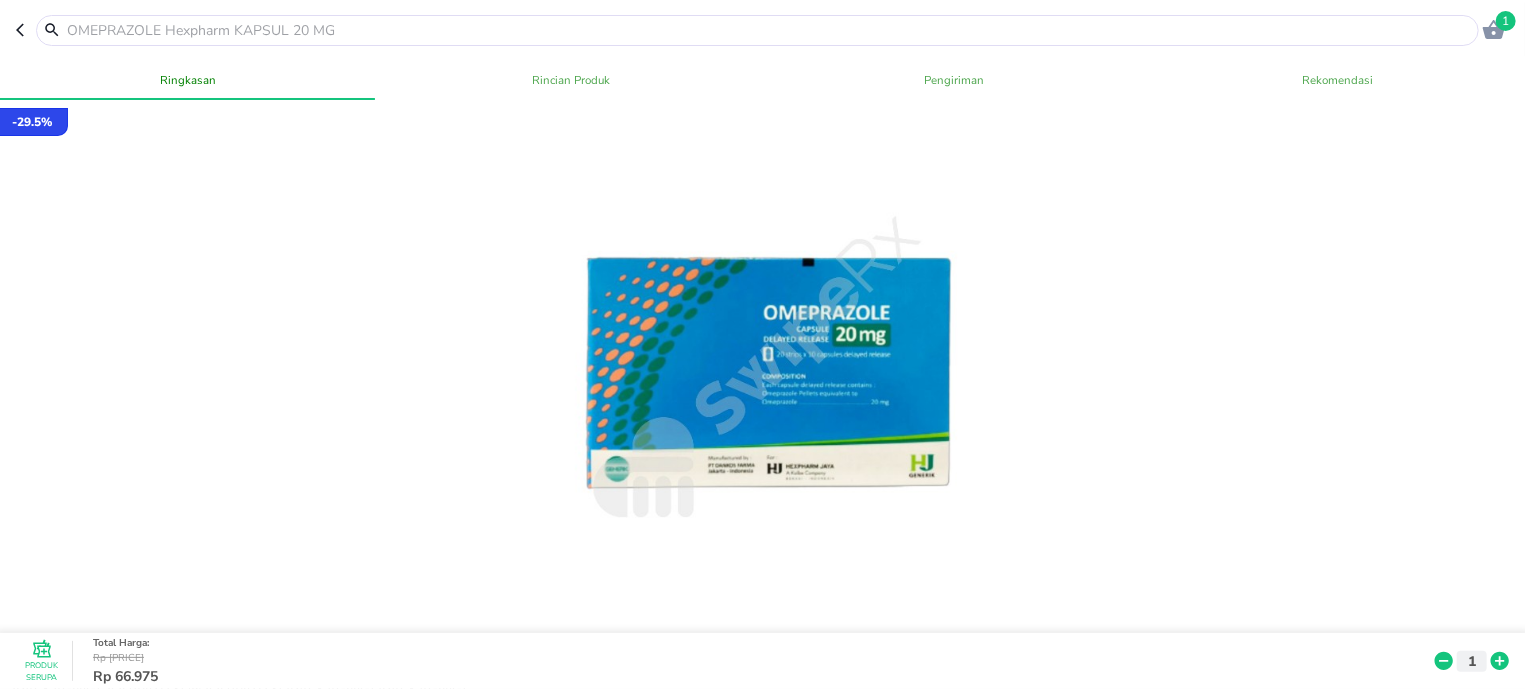 click 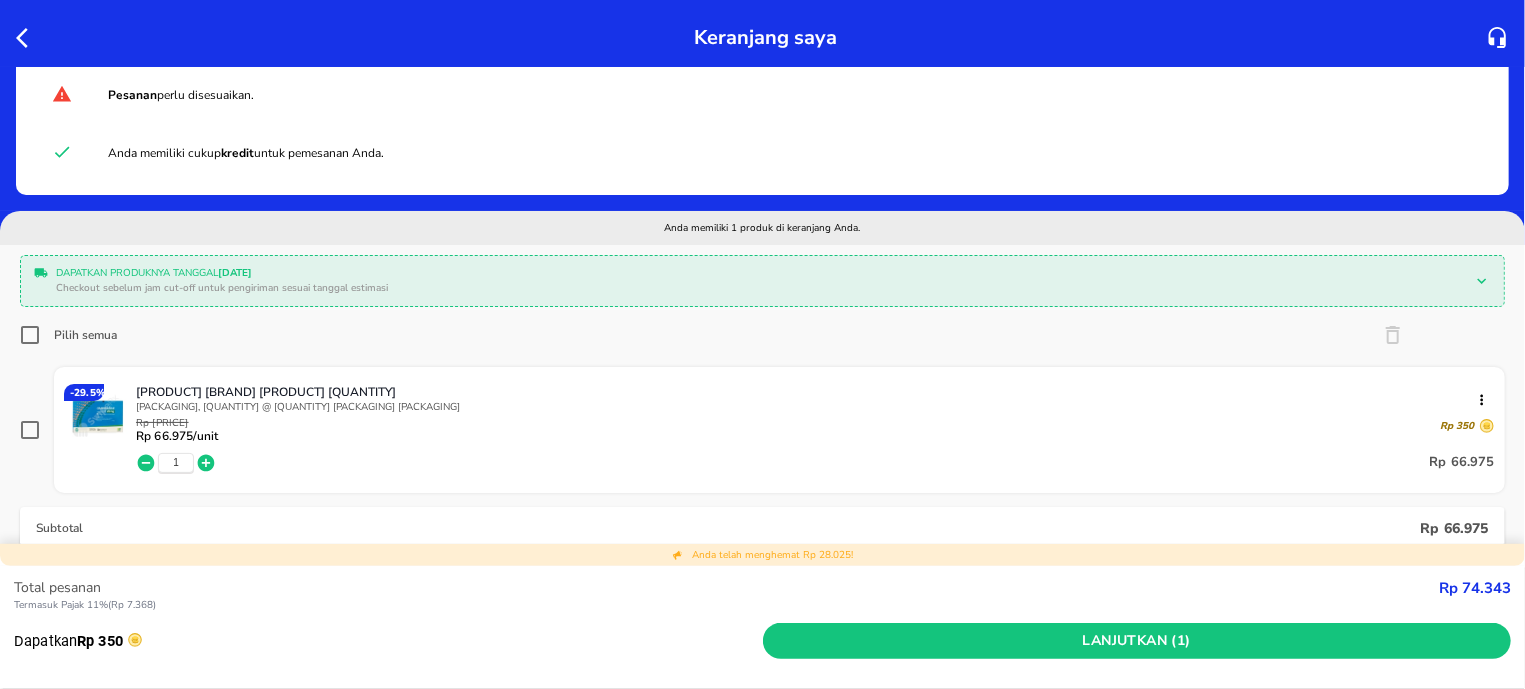 scroll, scrollTop: 0, scrollLeft: 0, axis: both 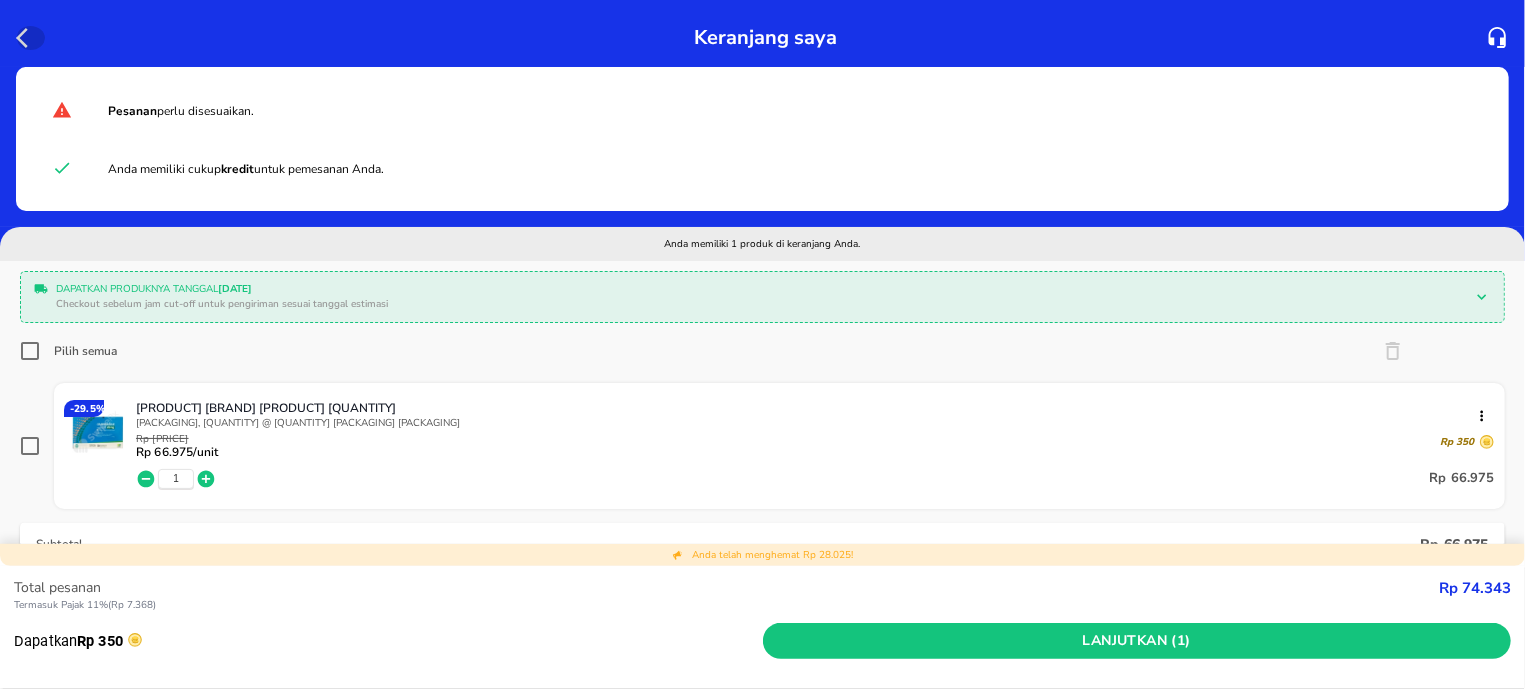 click 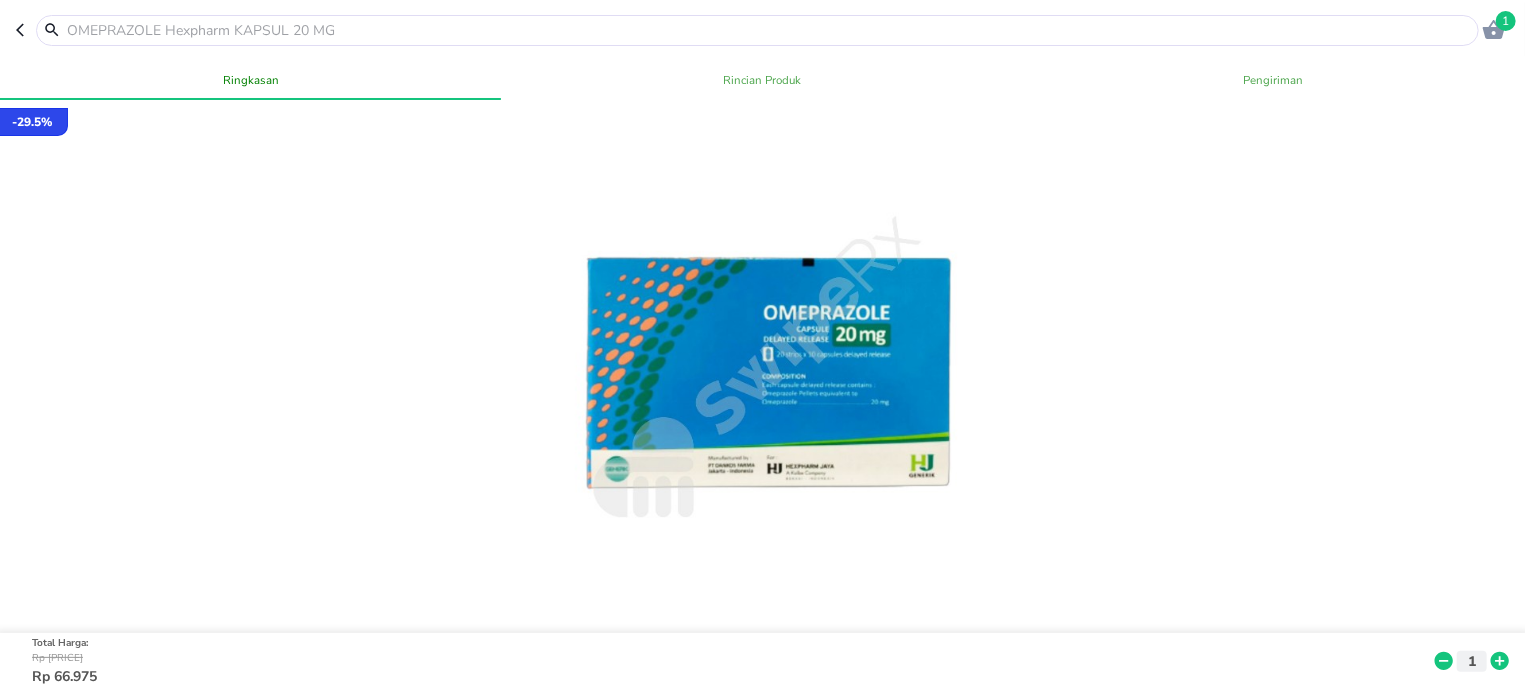 click at bounding box center (769, 30) 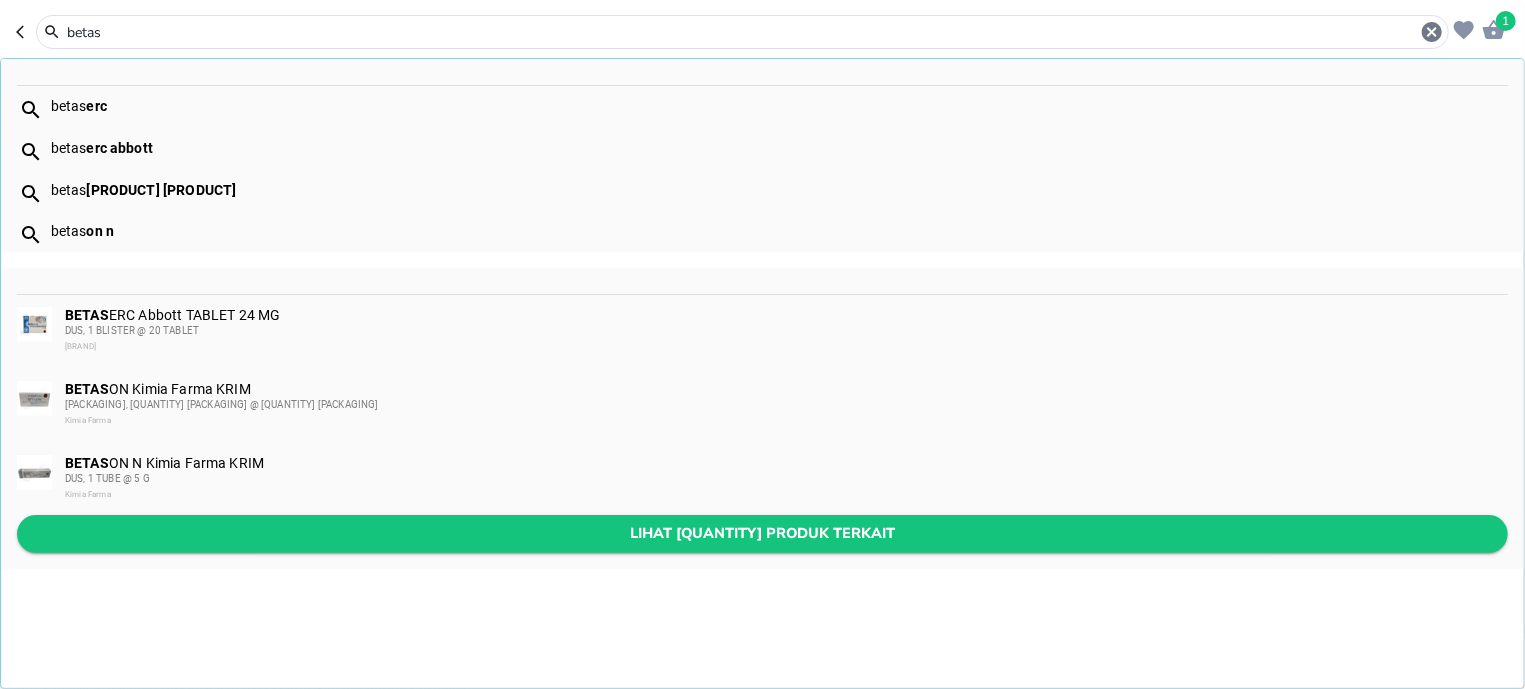 type on "betas" 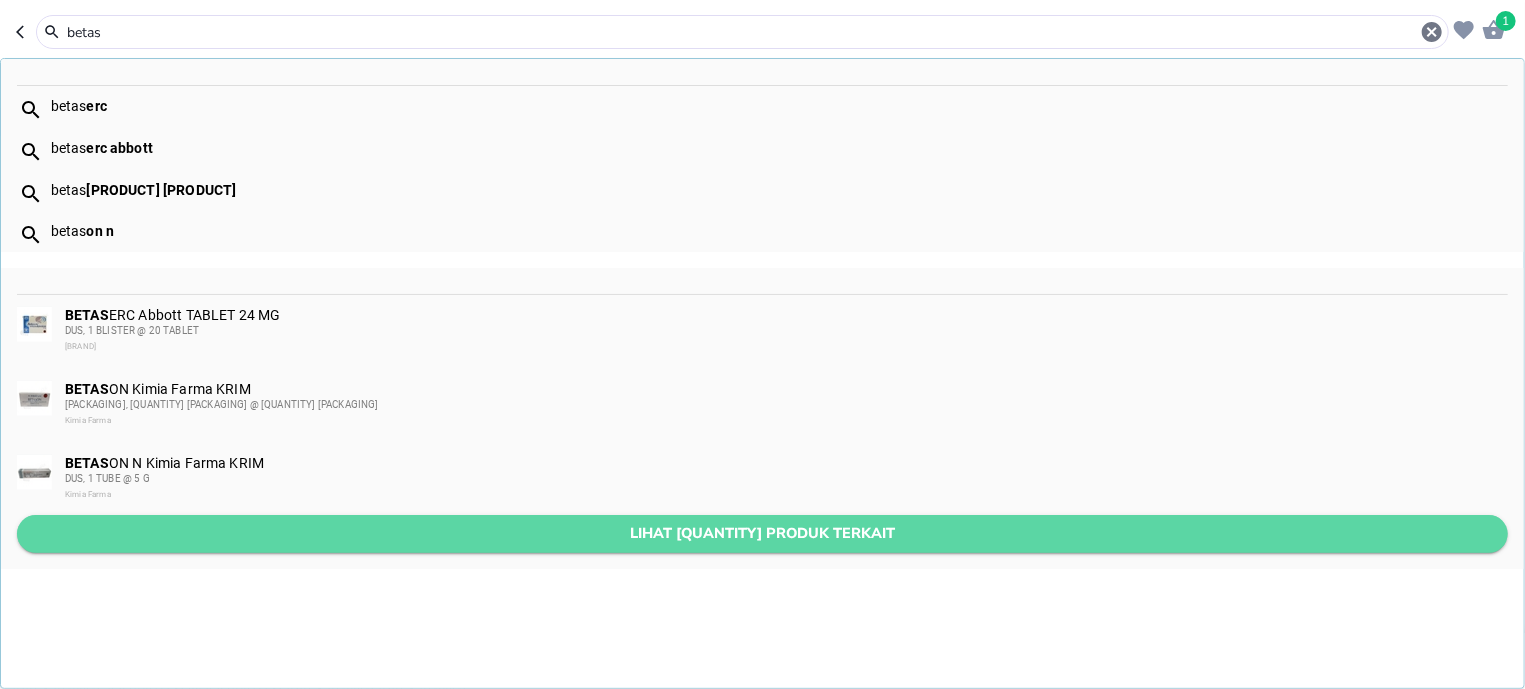 click on "Lihat [QUANTITY] produk terkait" at bounding box center (762, 533) 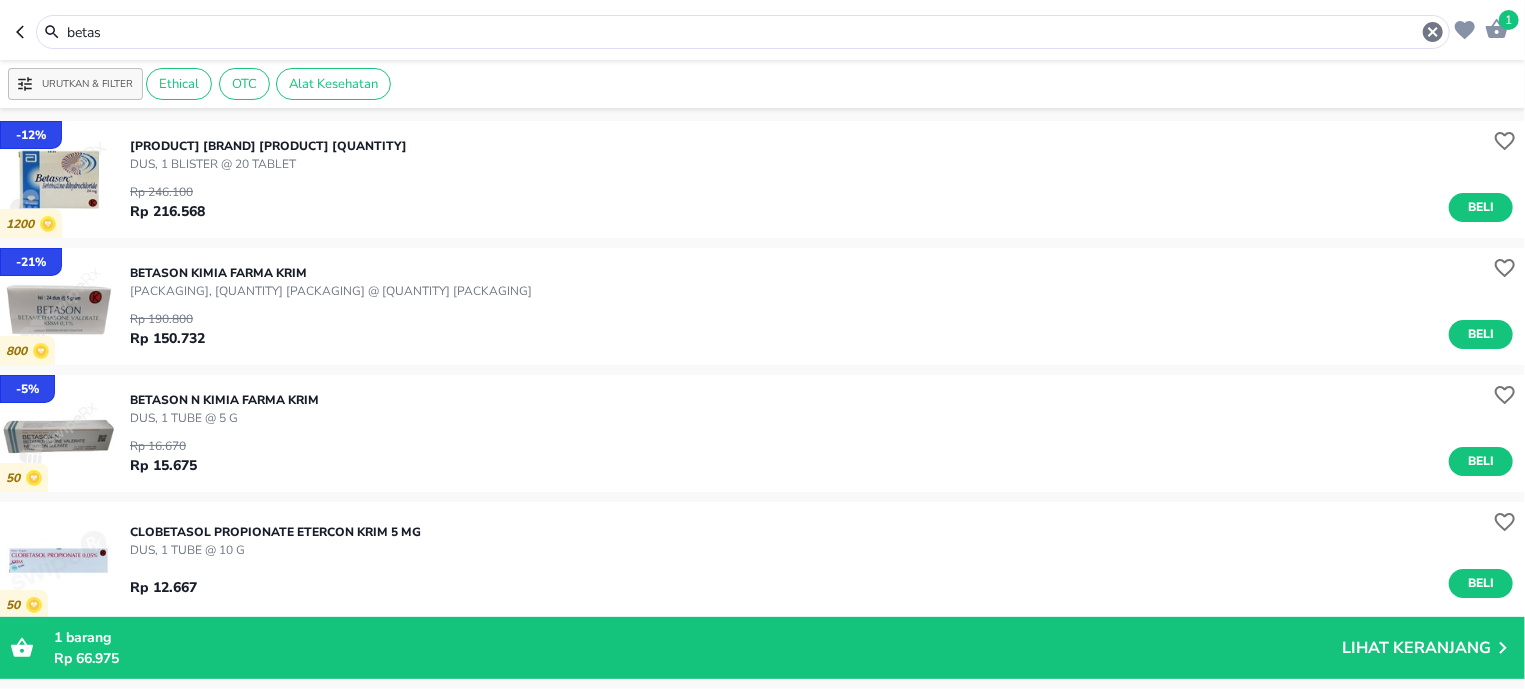 click on "betas" at bounding box center (743, 32) 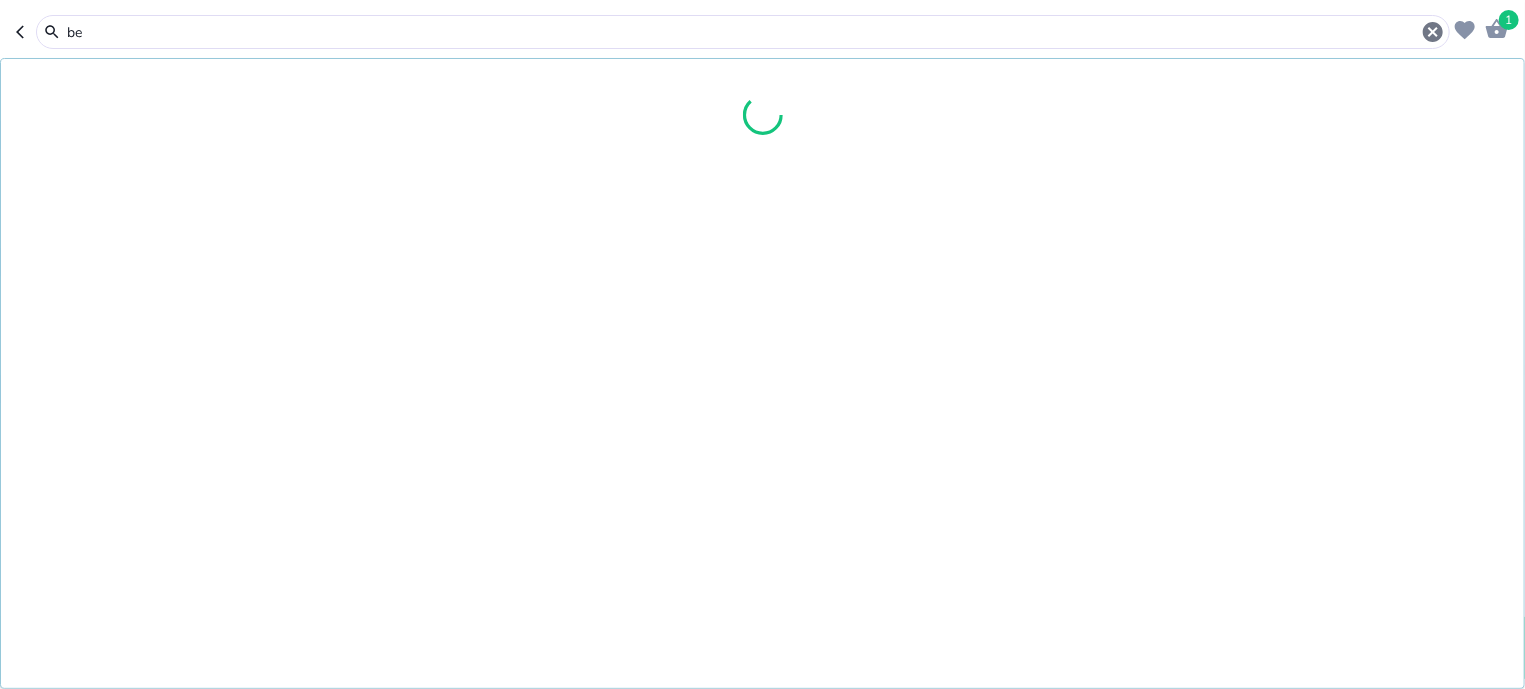 type on "b" 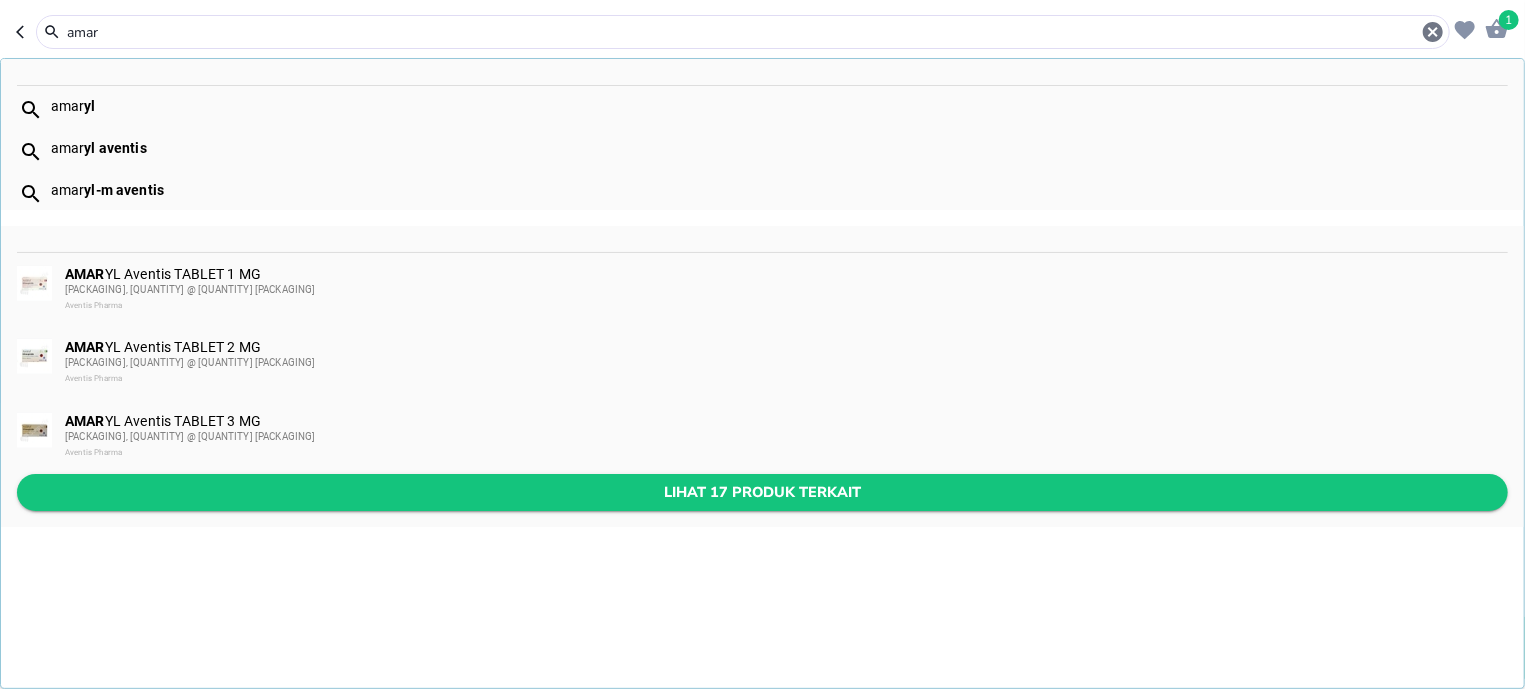 type on "amar" 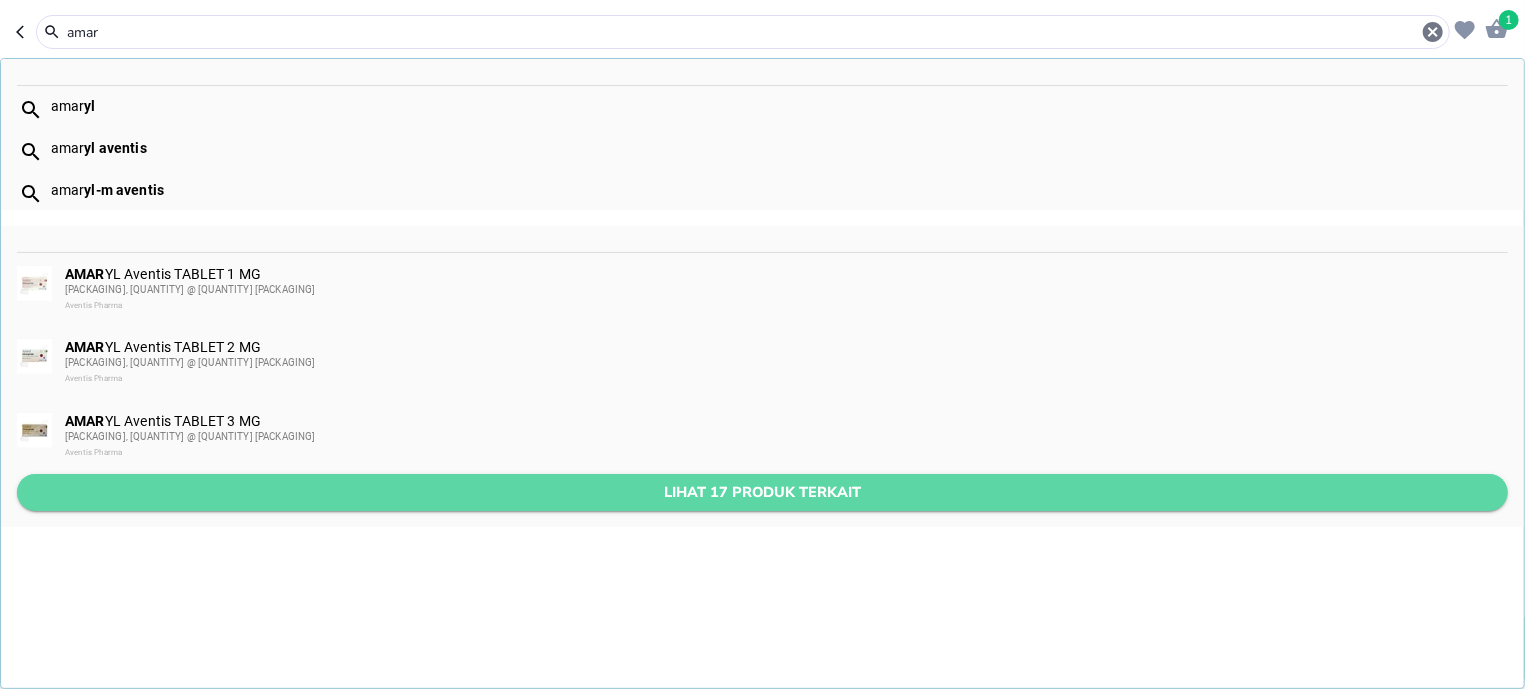 click on "Lihat 17 produk terkait" at bounding box center (762, 492) 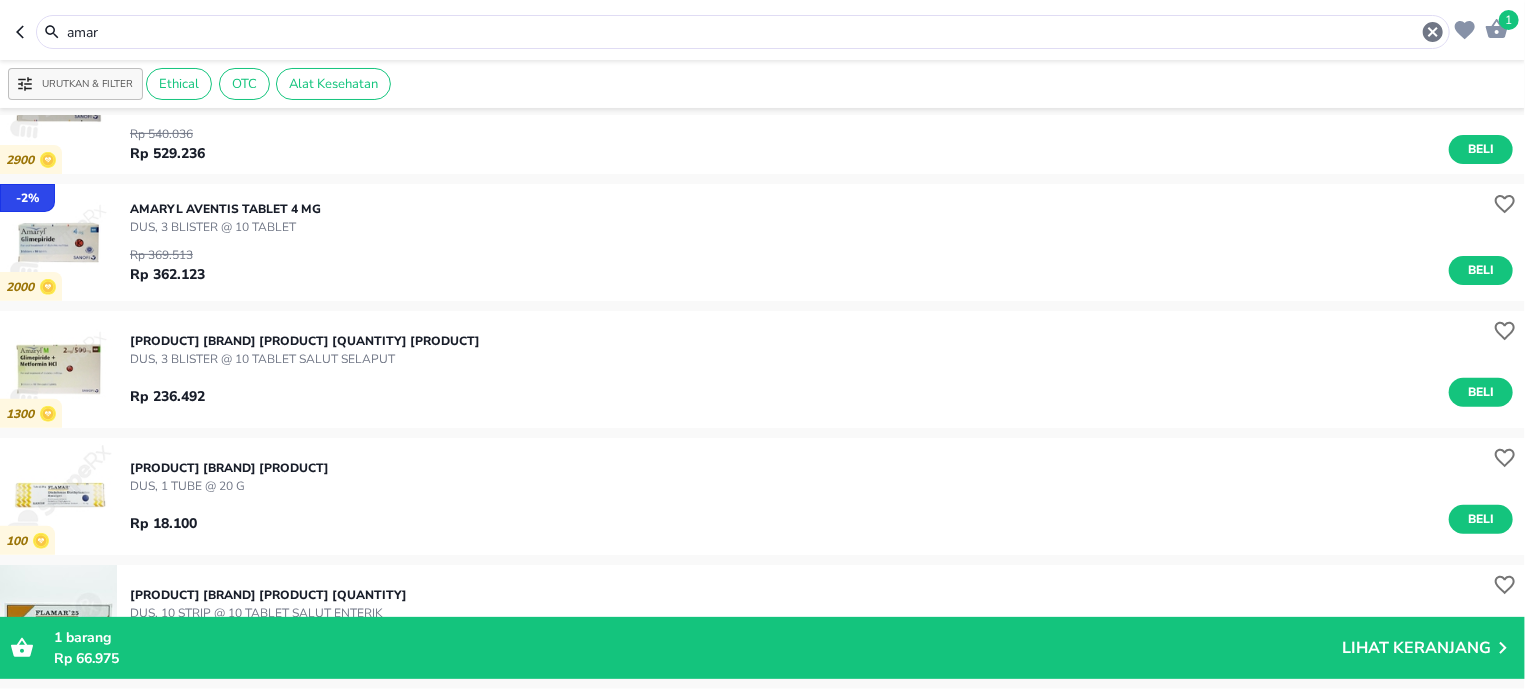 scroll, scrollTop: 254, scrollLeft: 0, axis: vertical 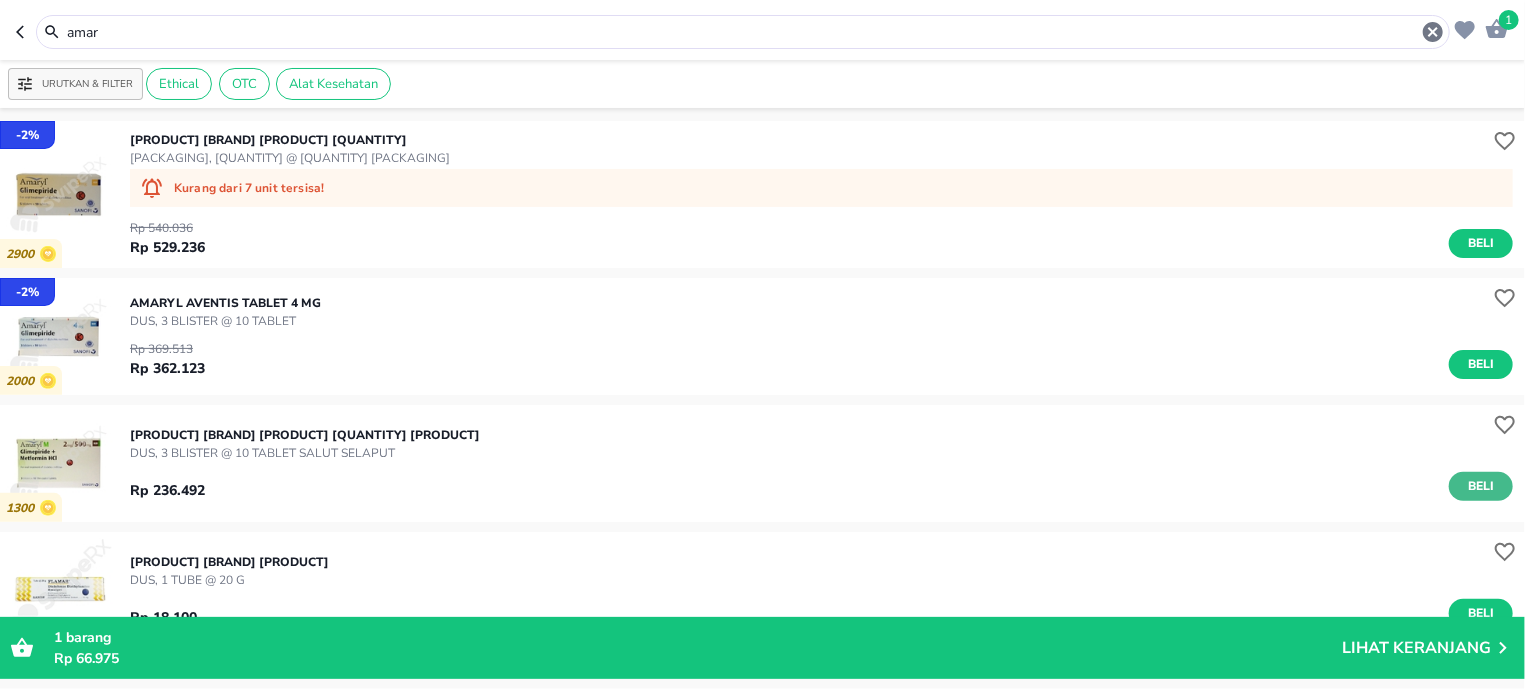 click on "Beli" at bounding box center [1481, 486] 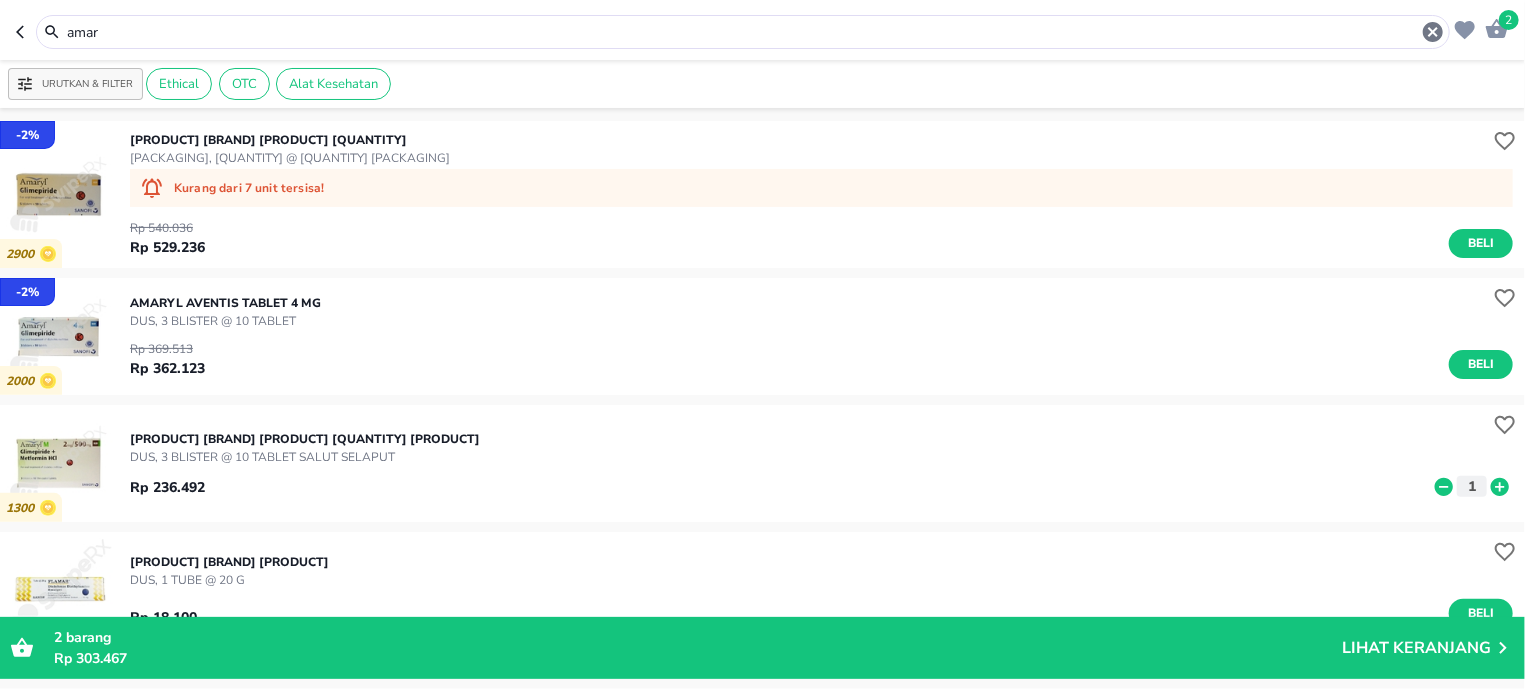 click on "amar" at bounding box center [743, 32] 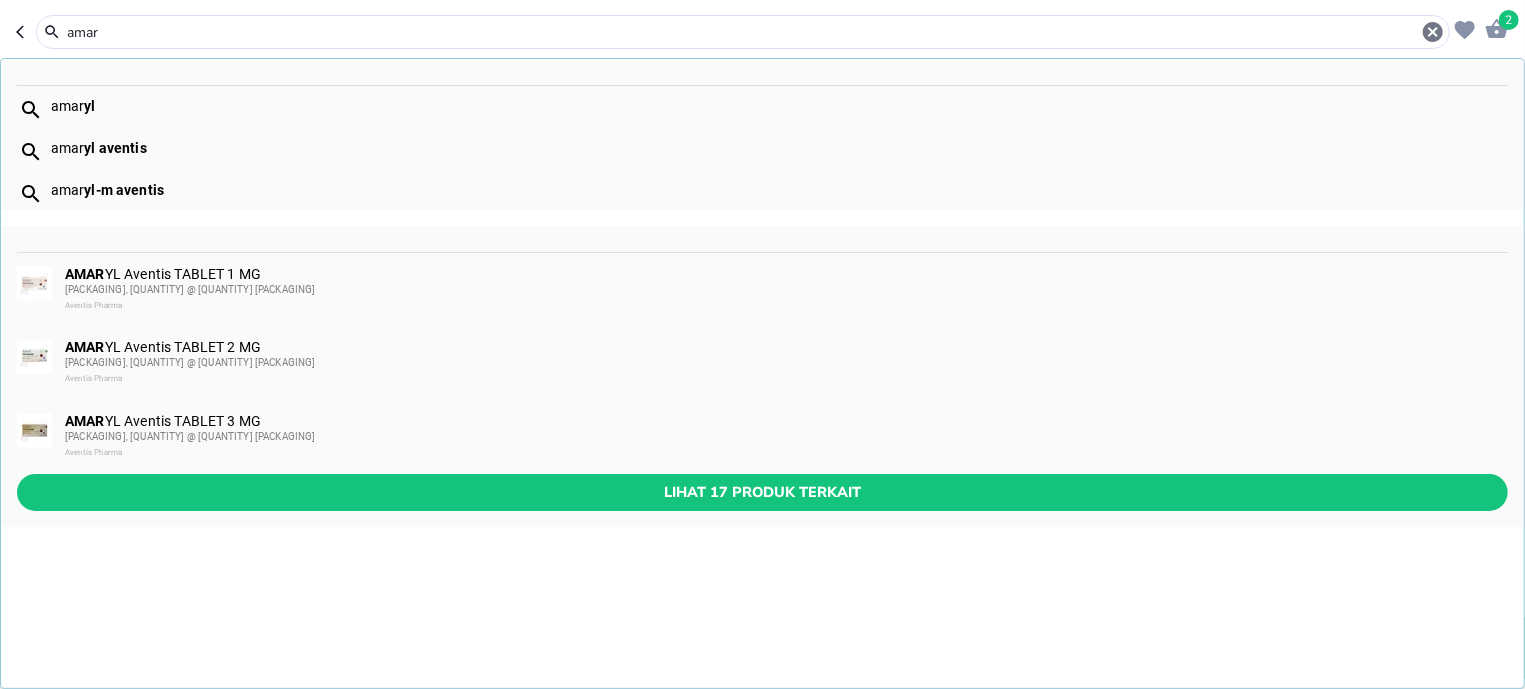 click on "amar" at bounding box center [743, 32] 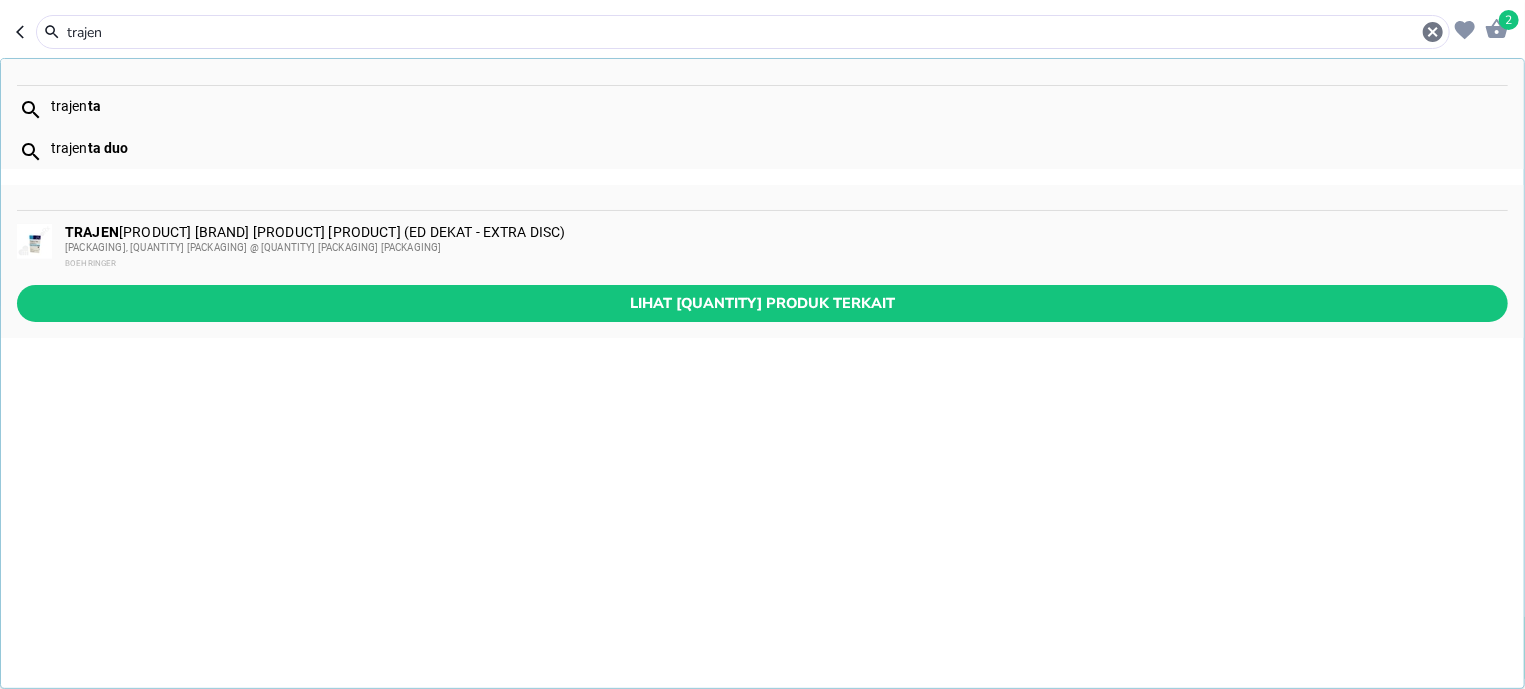 type on "trajen" 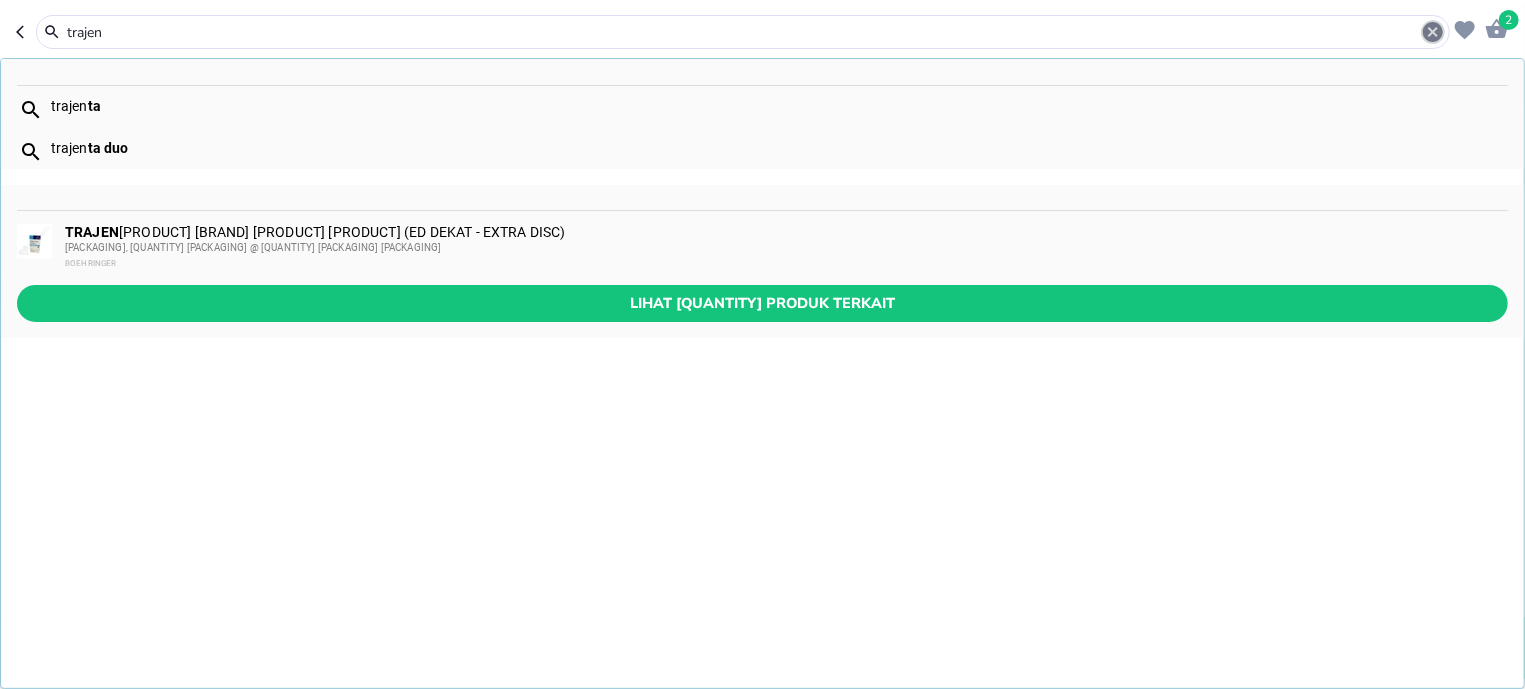 click 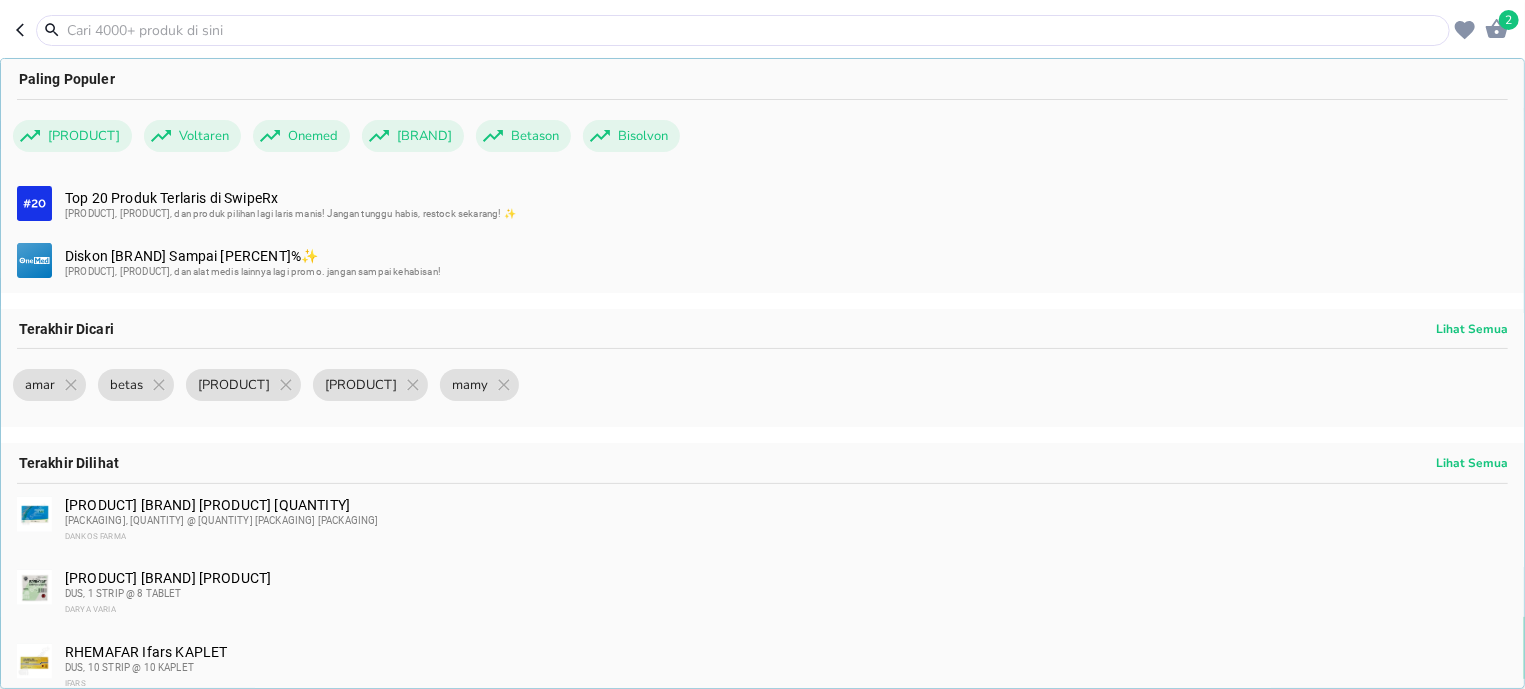 click on "2" at bounding box center (1494, 27) 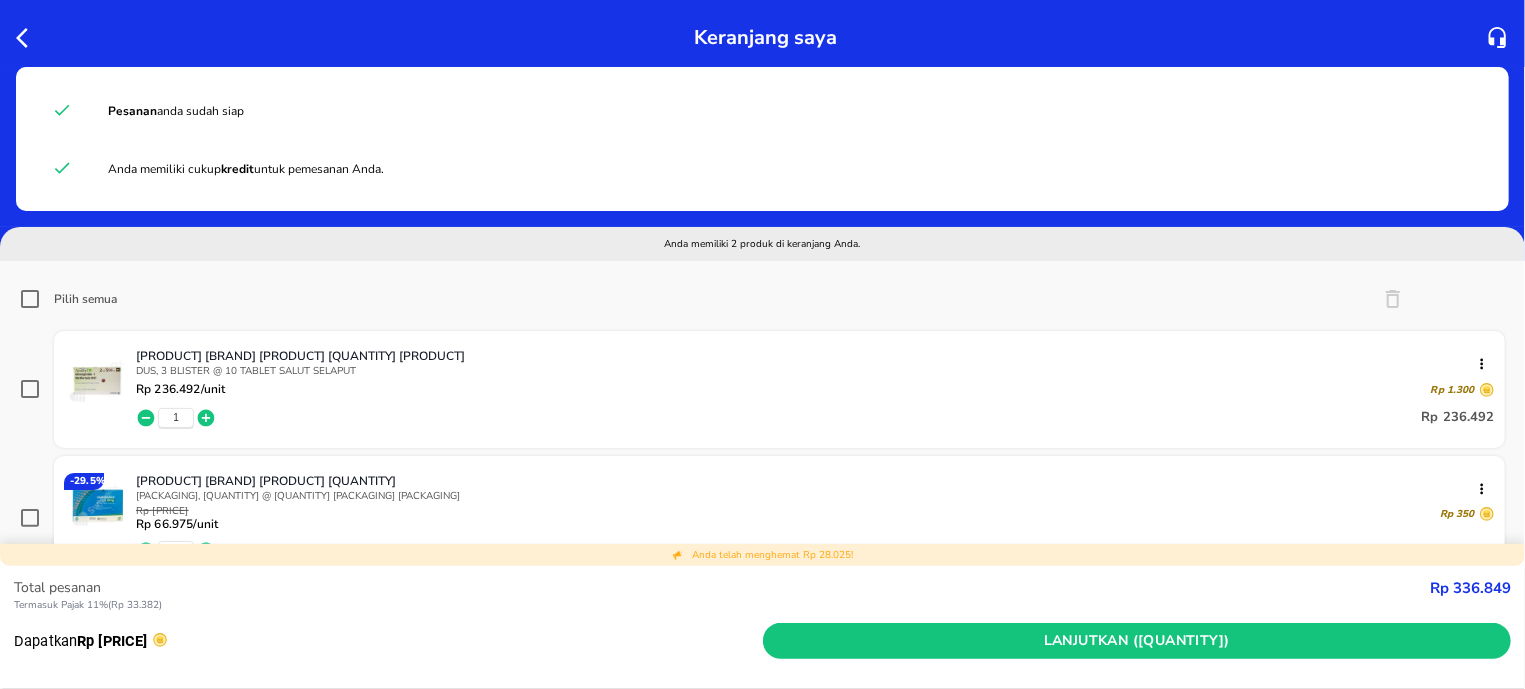 scroll, scrollTop: 127, scrollLeft: 0, axis: vertical 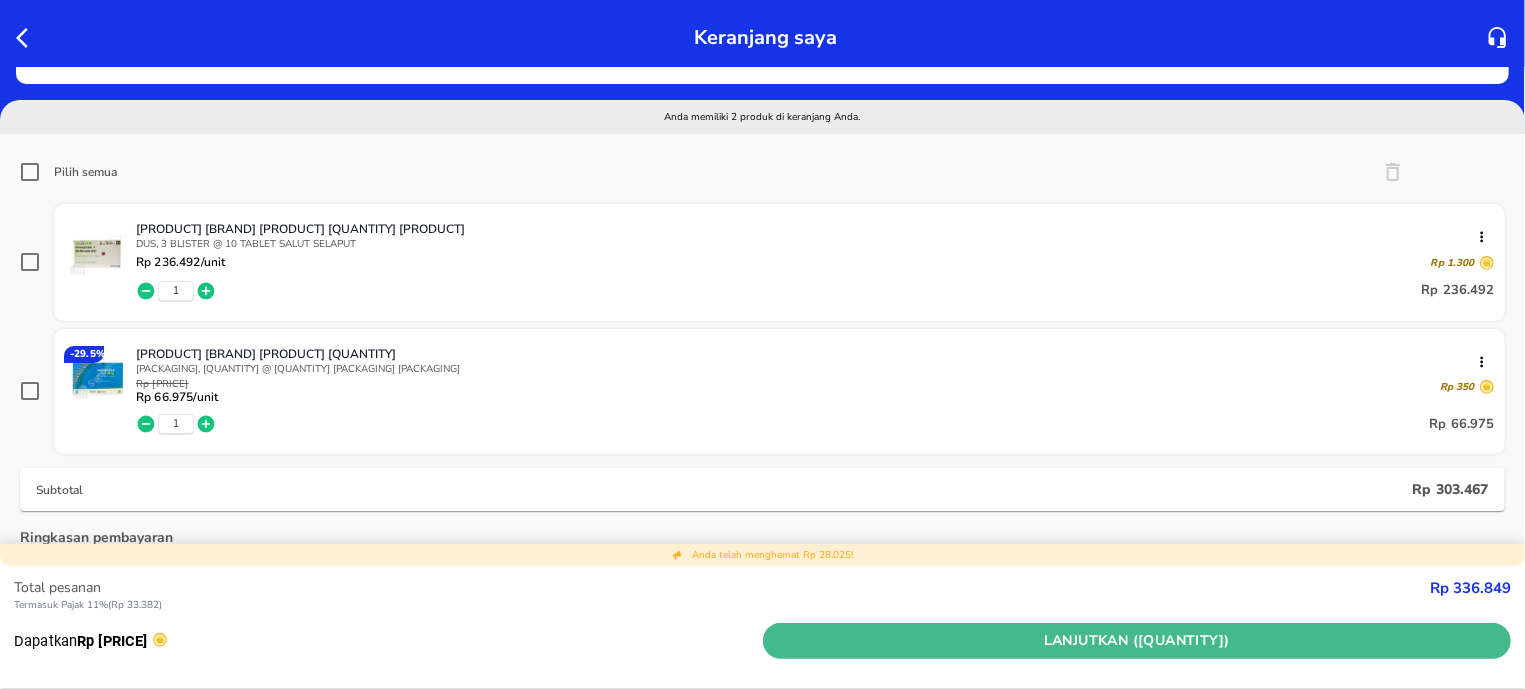 click on "Lanjutkan ([QUANTITY])" at bounding box center (1137, 641) 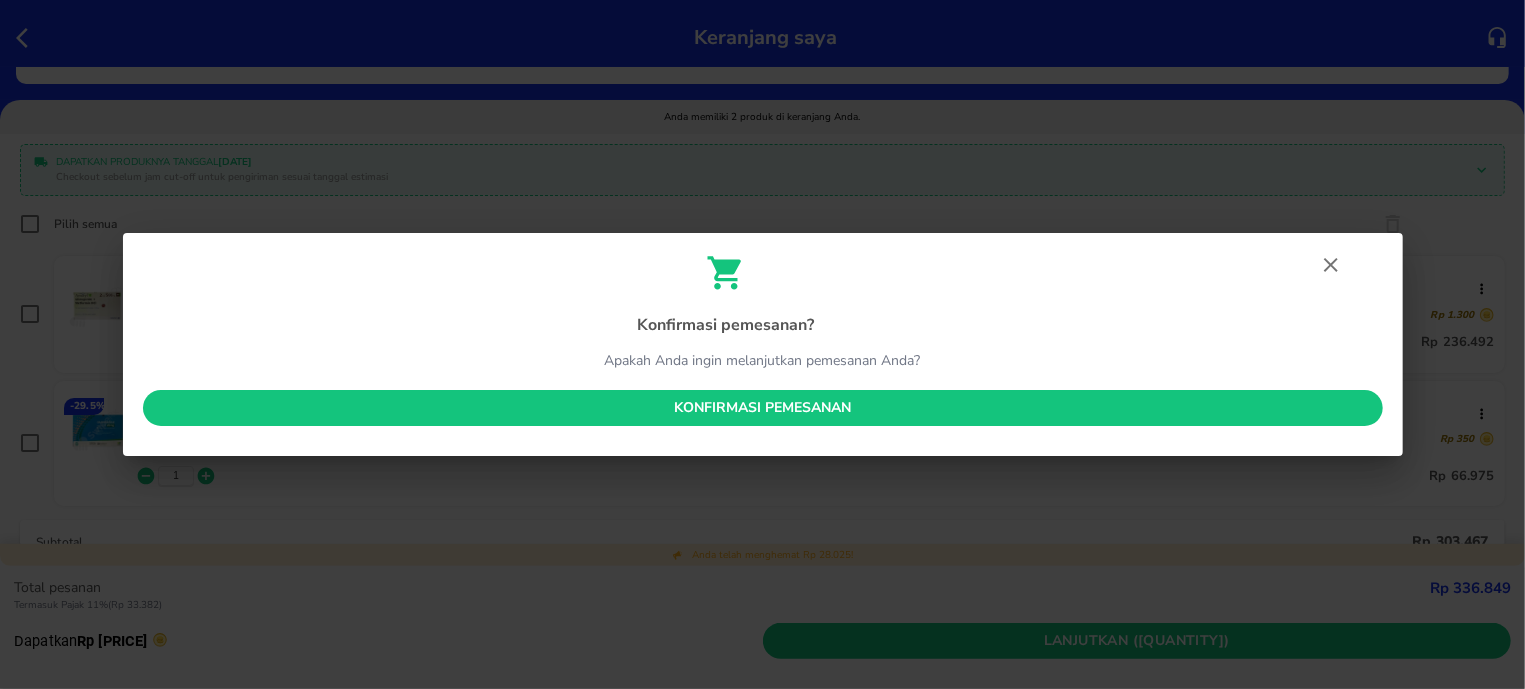 click on "Konfirmasi pemesanan" at bounding box center (763, 408) 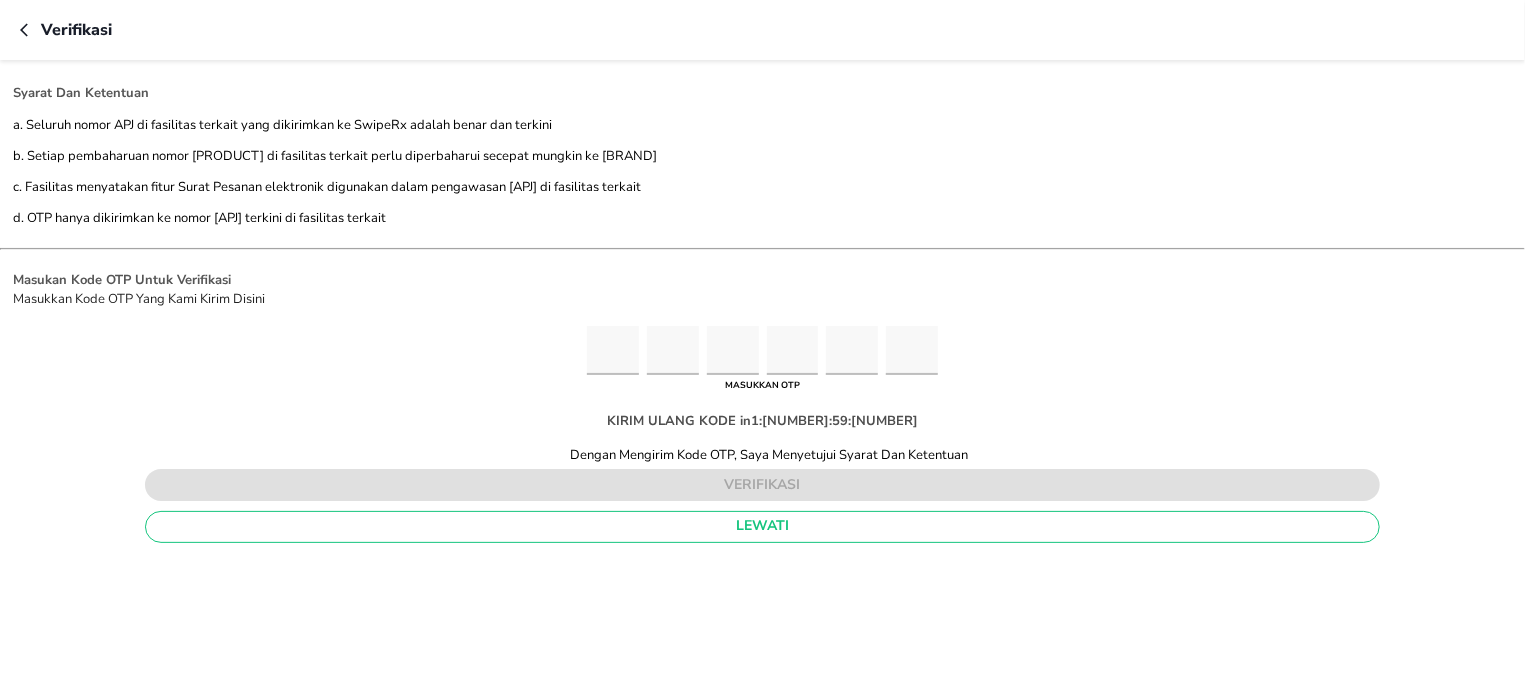 click at bounding box center [762, 350] 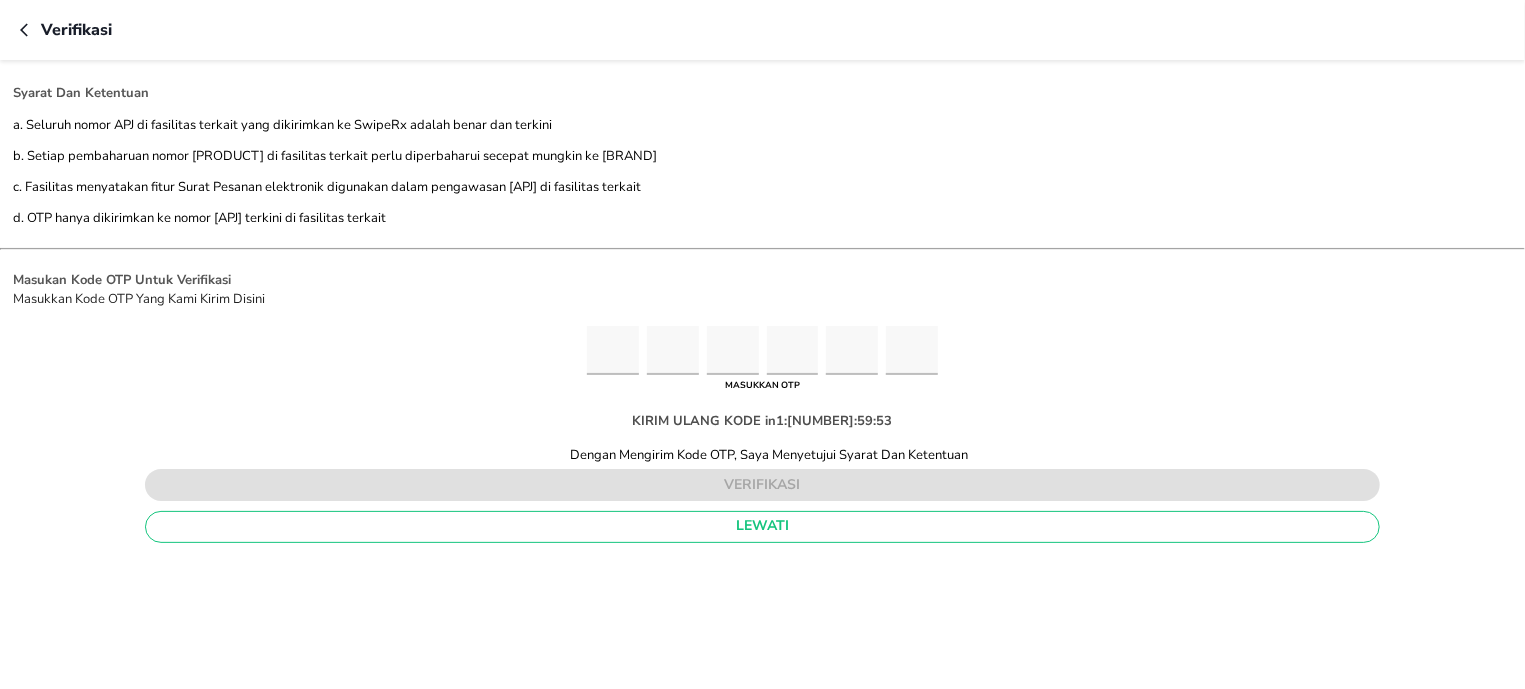 click at bounding box center [613, 350] 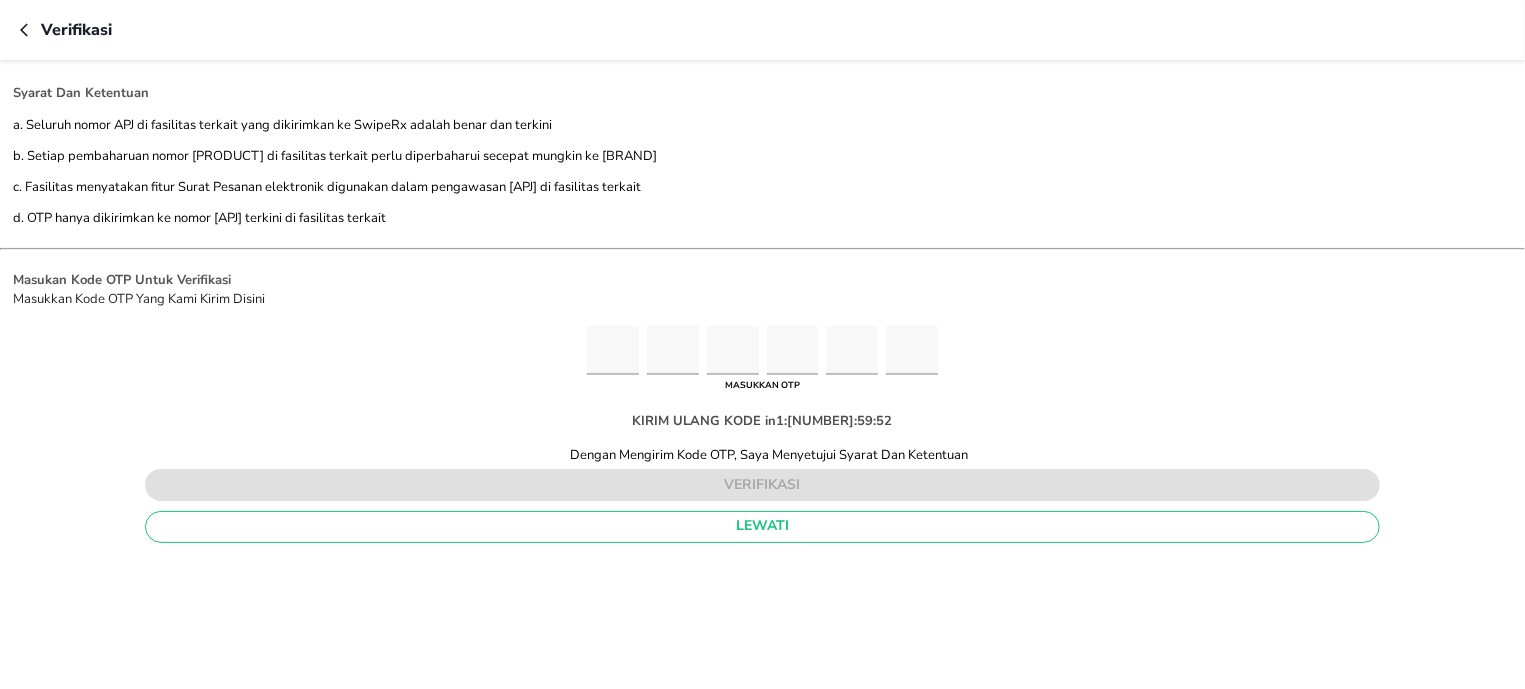 type on "7" 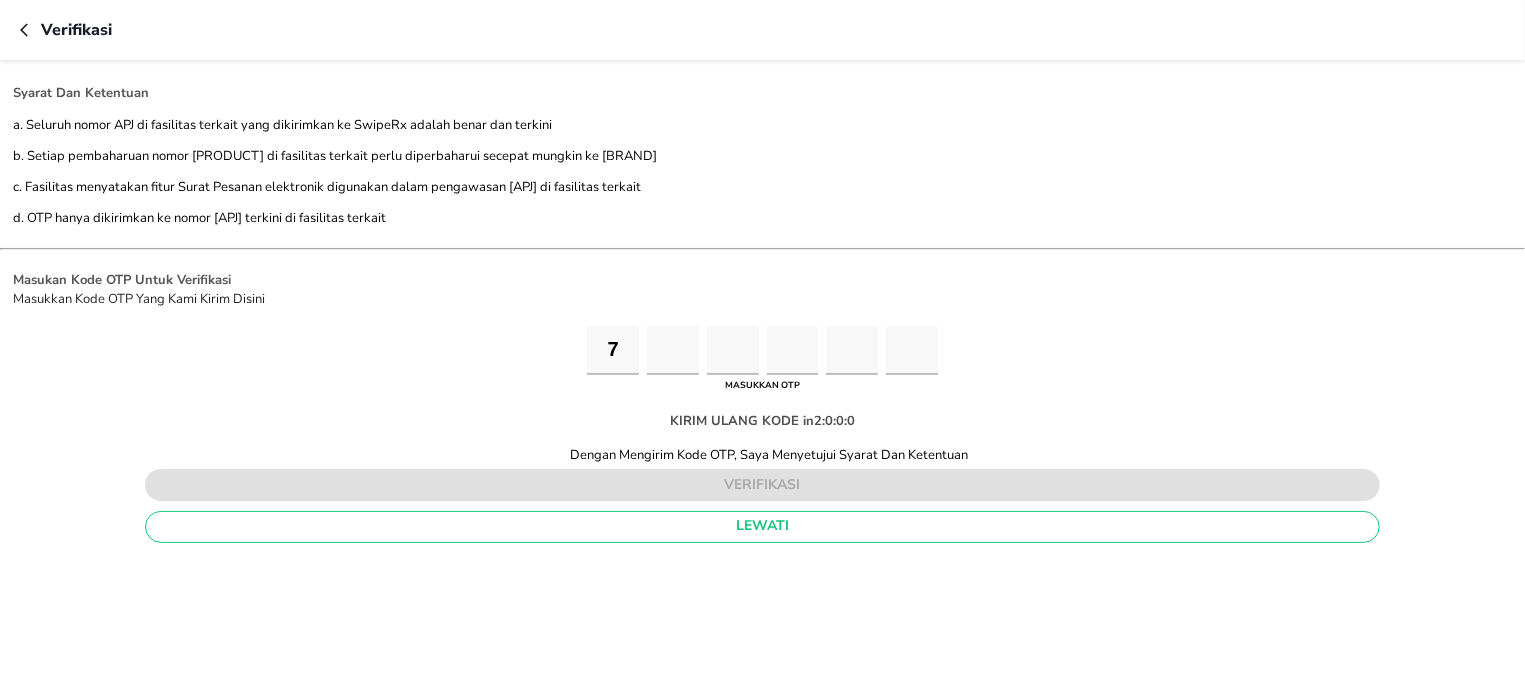 type on "4" 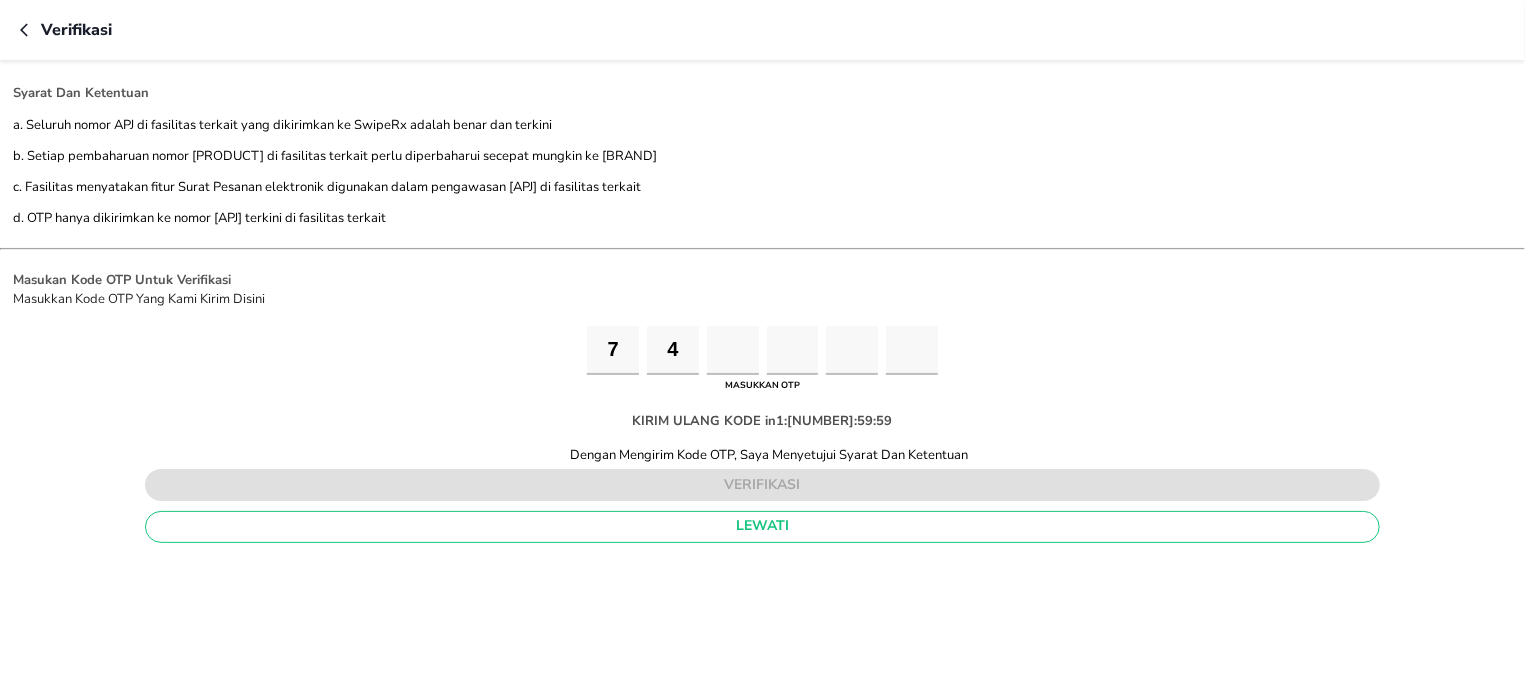 type on "4" 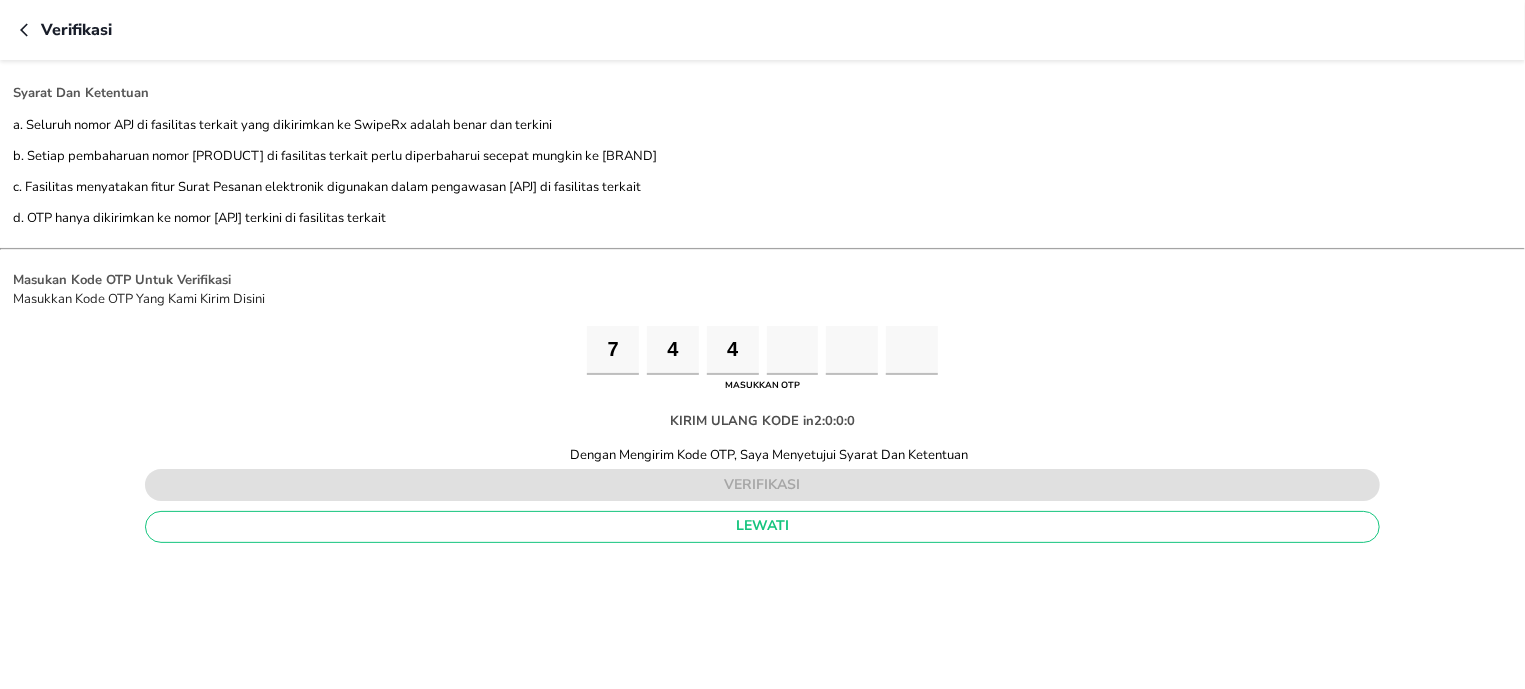type on "5" 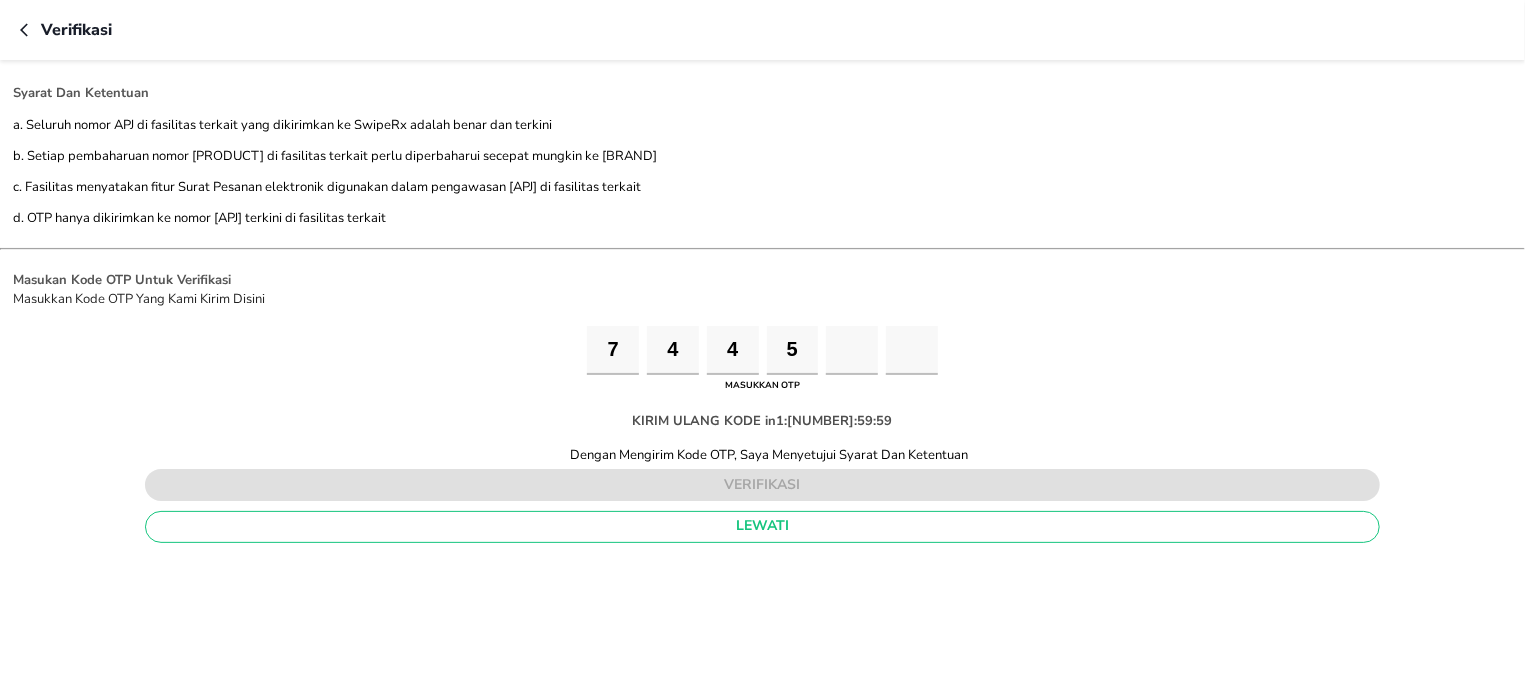 type on "1" 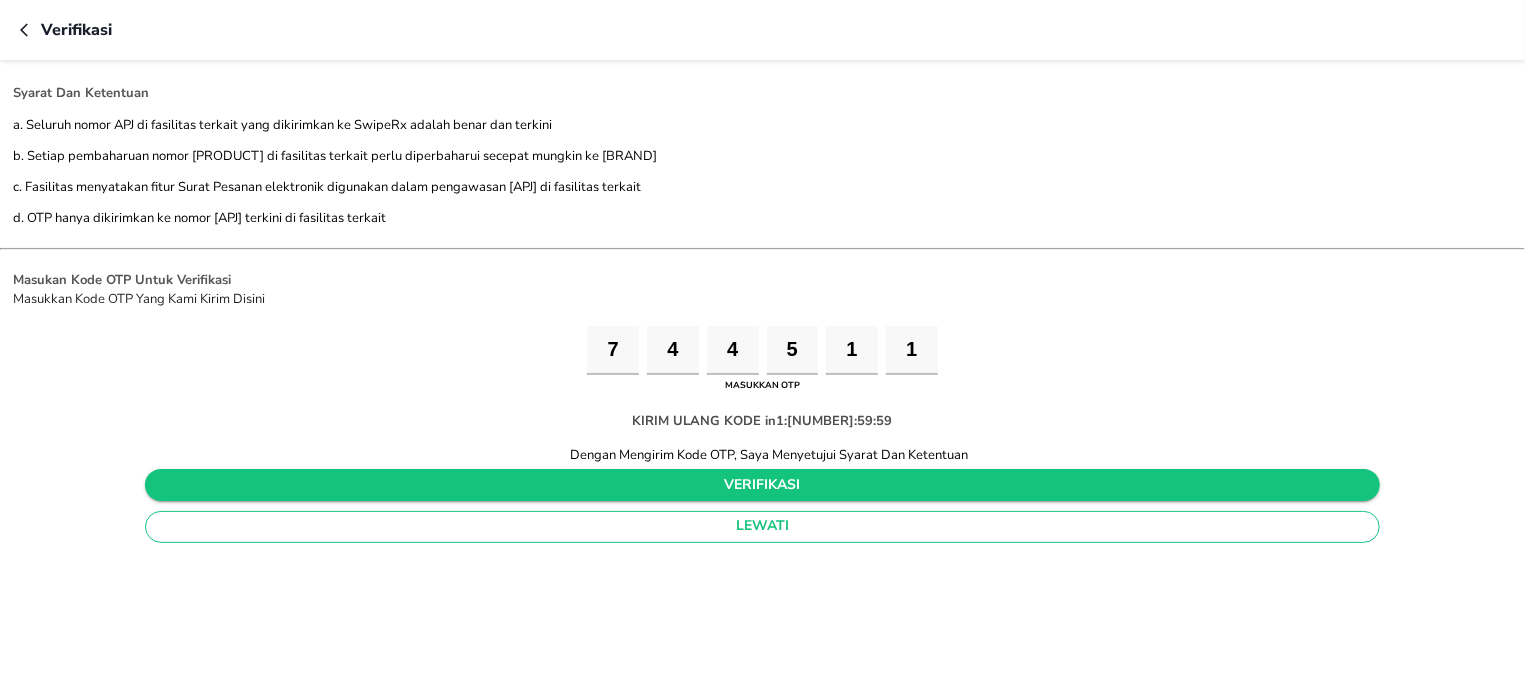 type on "1" 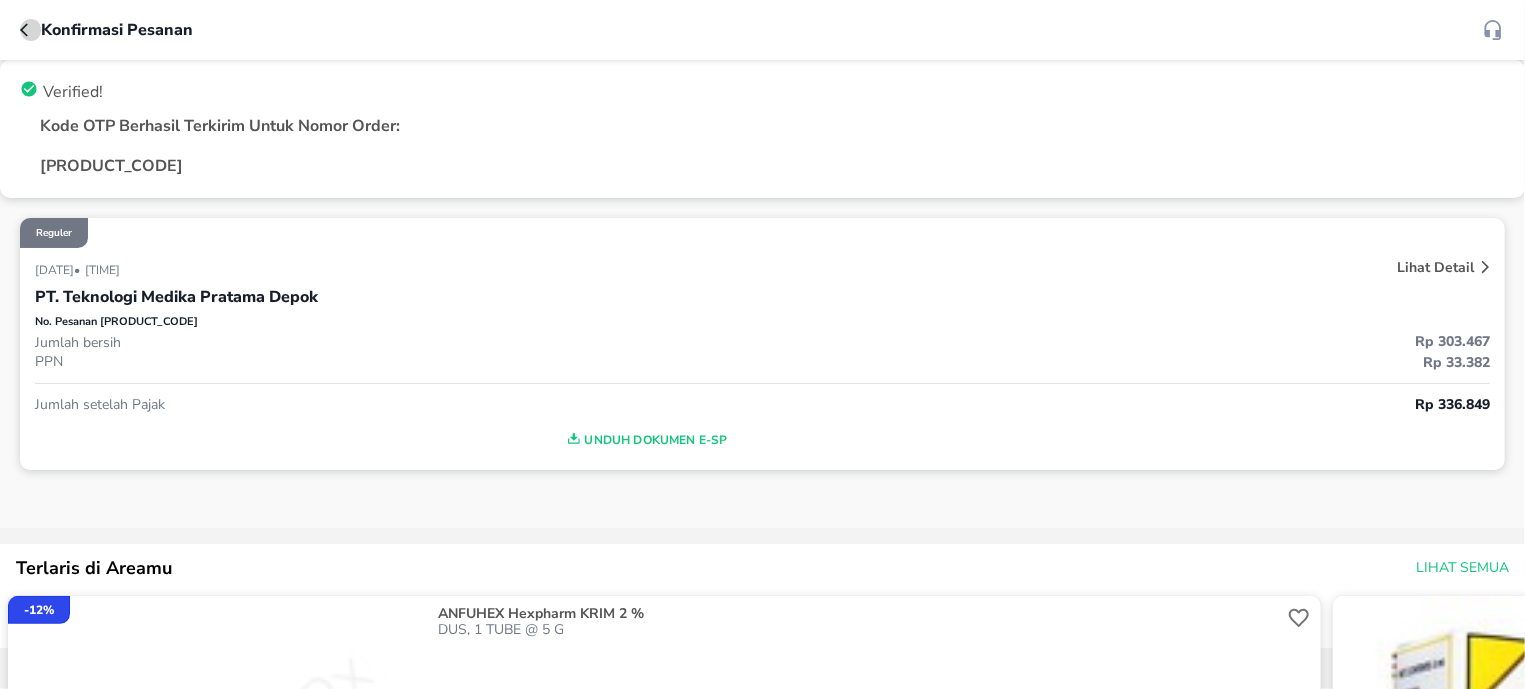 click 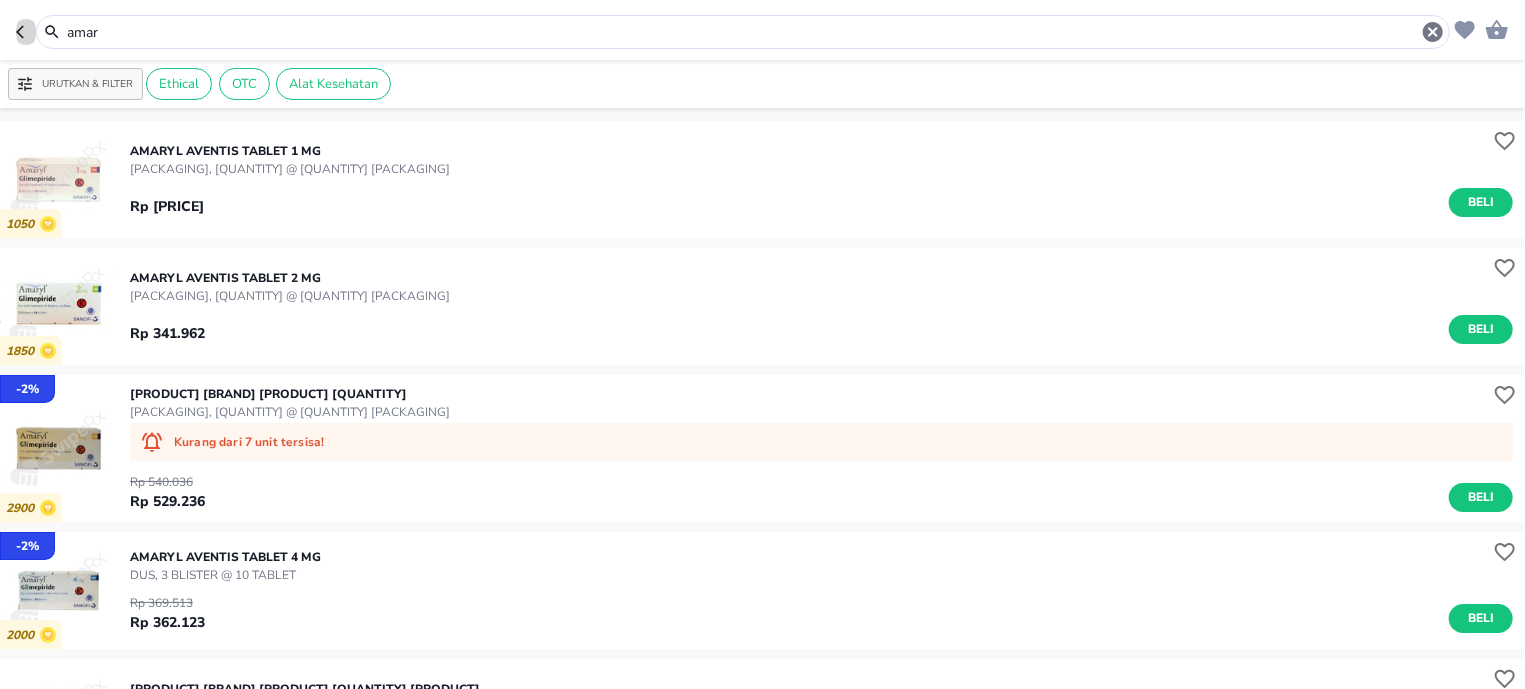 click at bounding box center [26, 32] 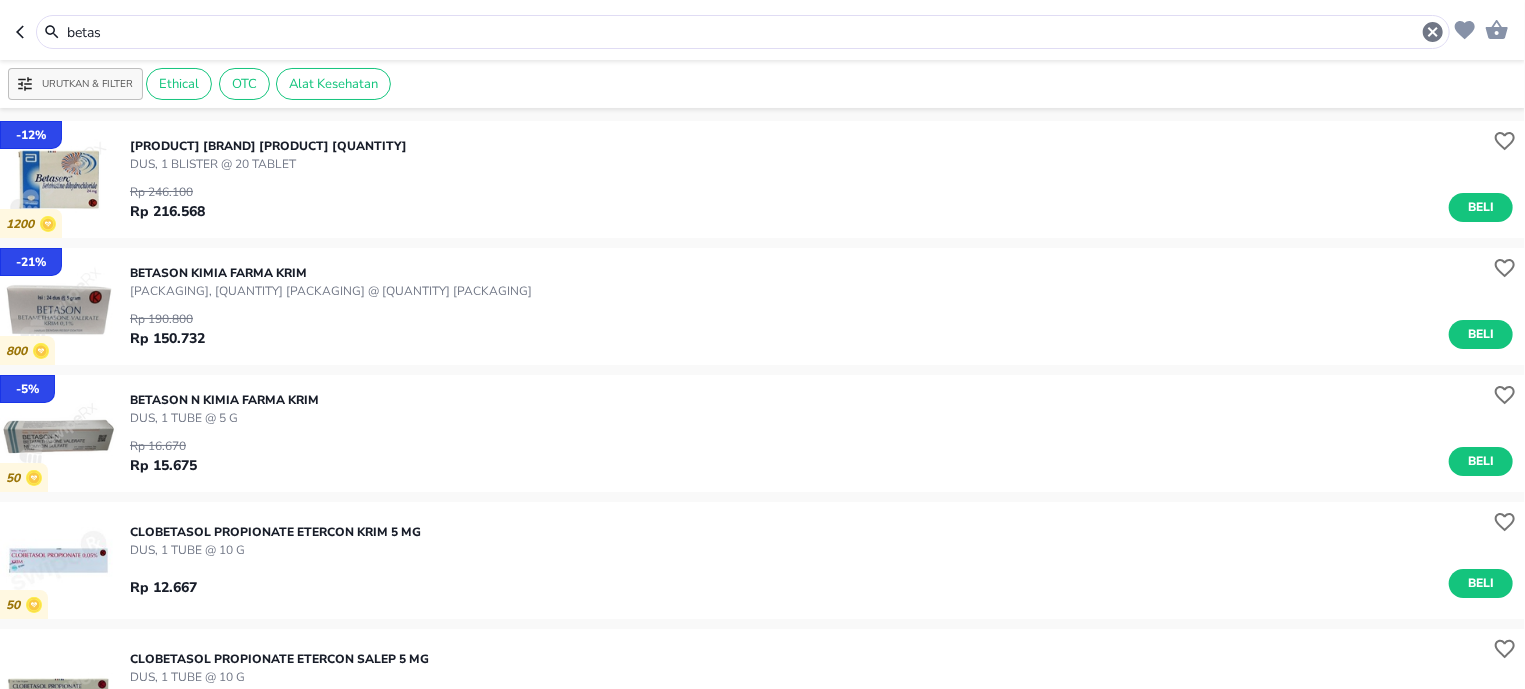 click at bounding box center (26, 32) 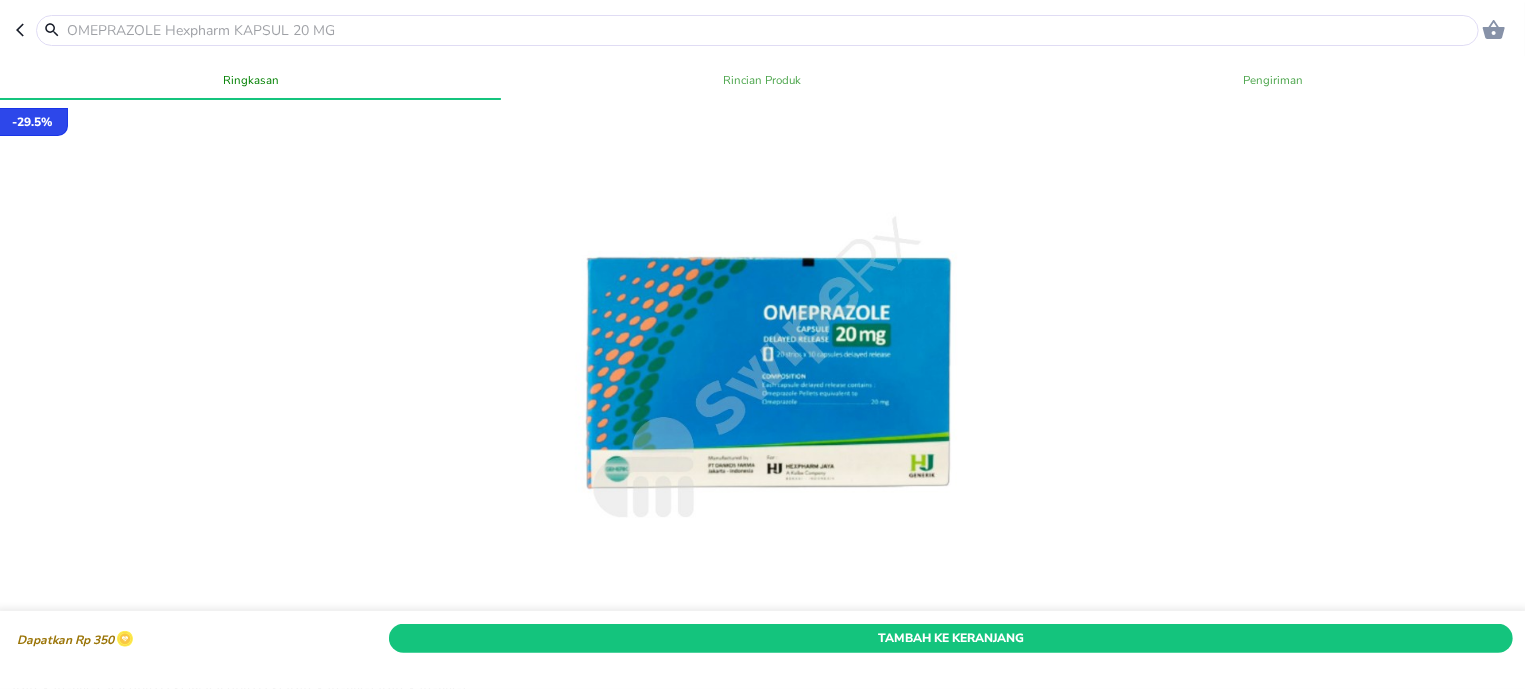 click at bounding box center (26, 30) 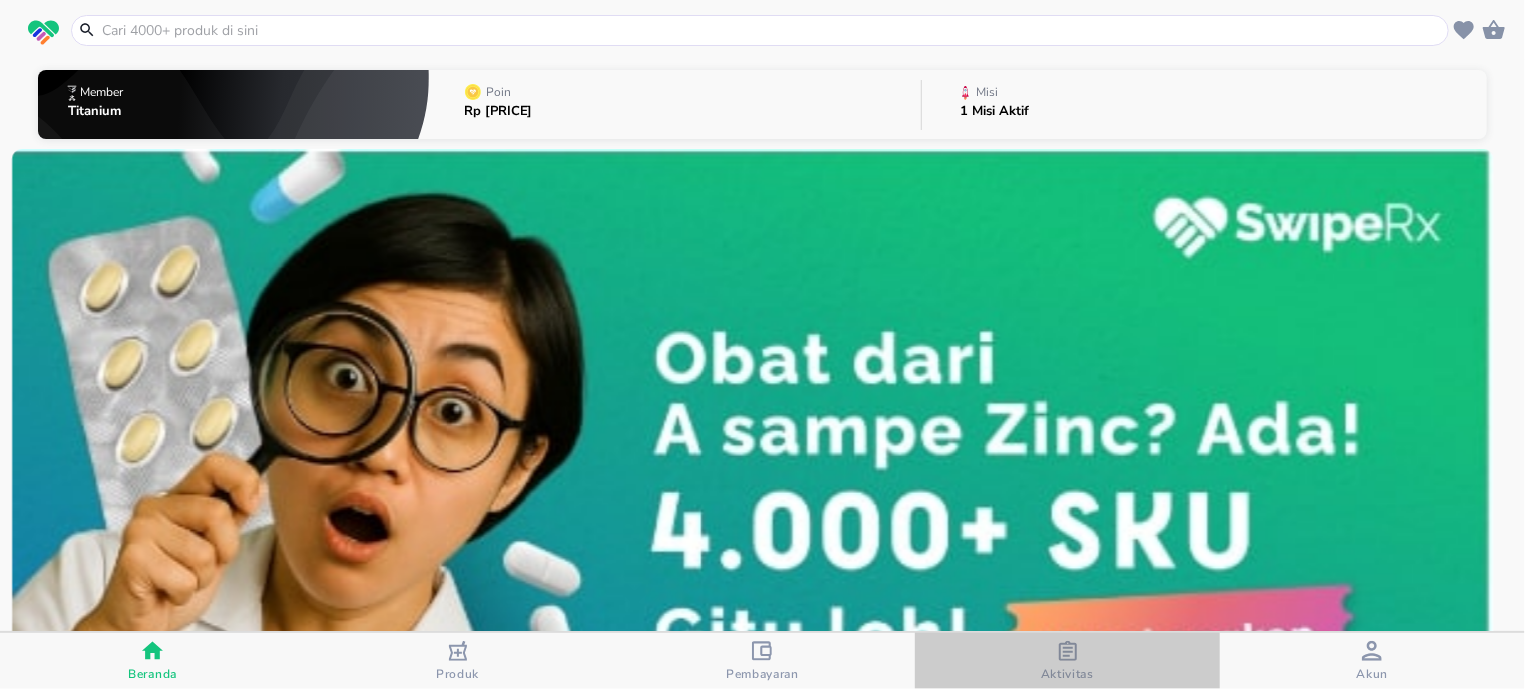 click on "Aktivitas" at bounding box center (1067, 661) 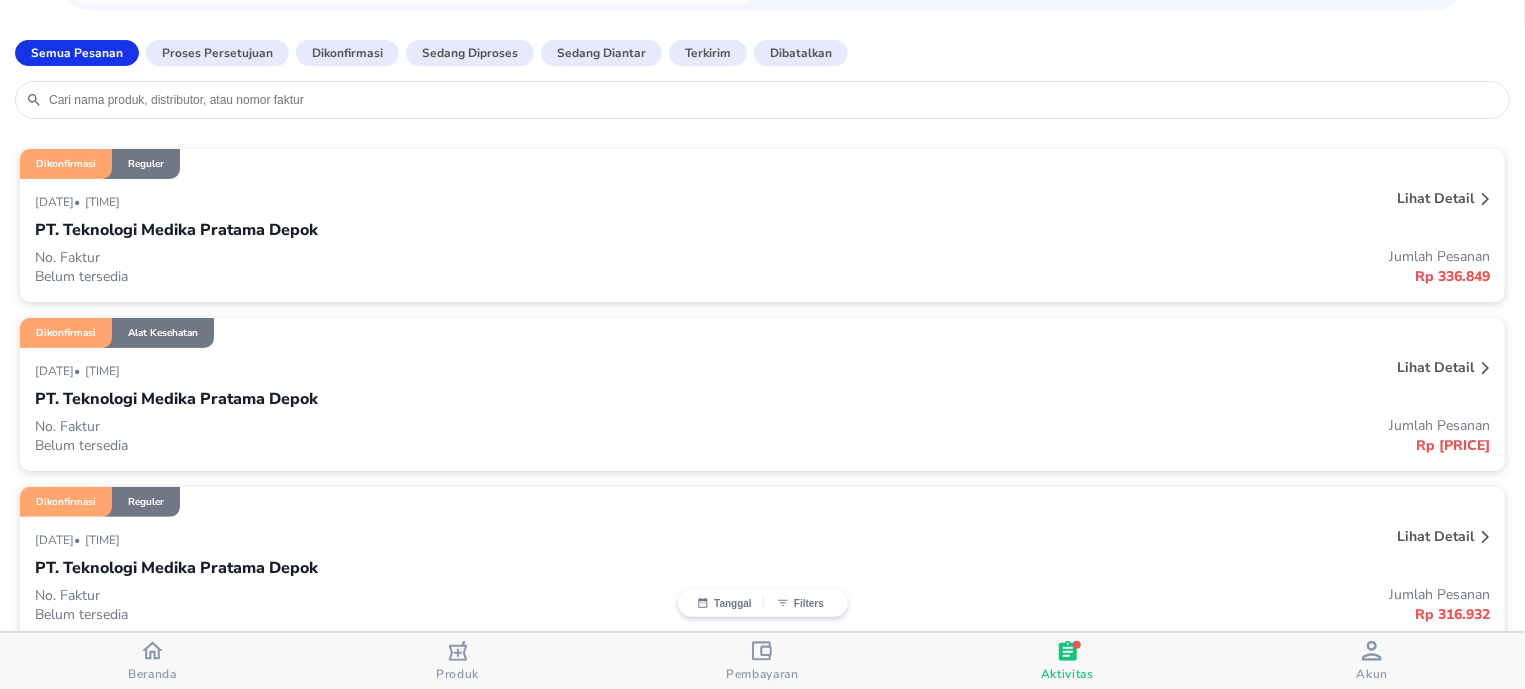 scroll, scrollTop: 0, scrollLeft: 0, axis: both 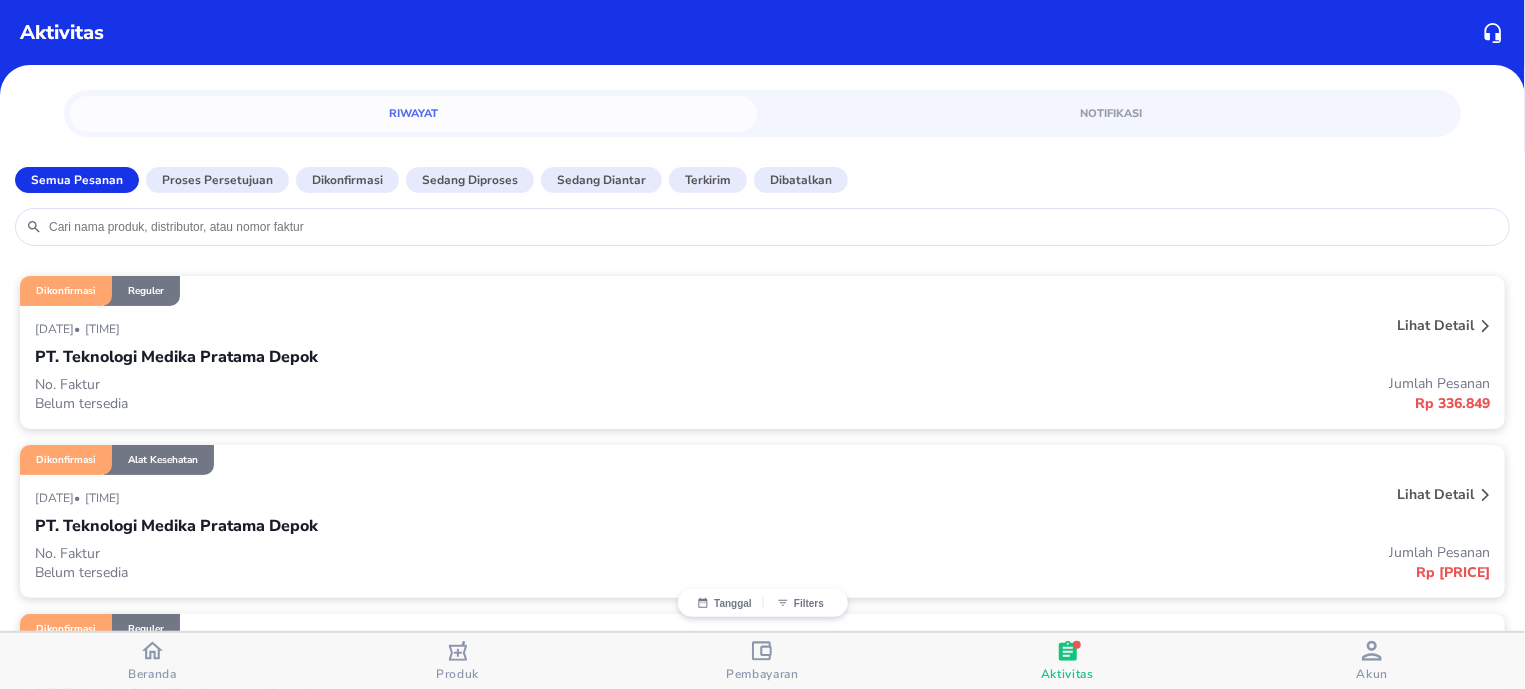 click at bounding box center [773, 227] 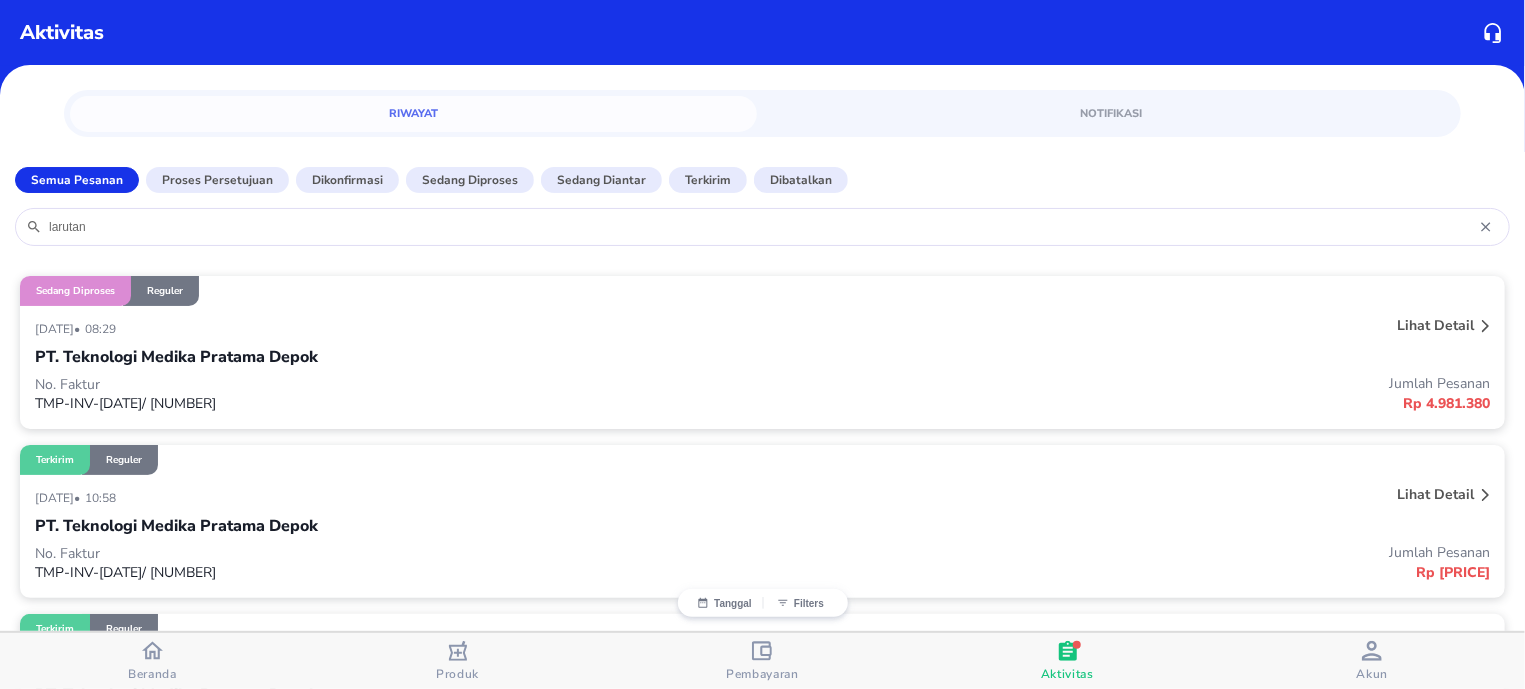 type on "larutan" 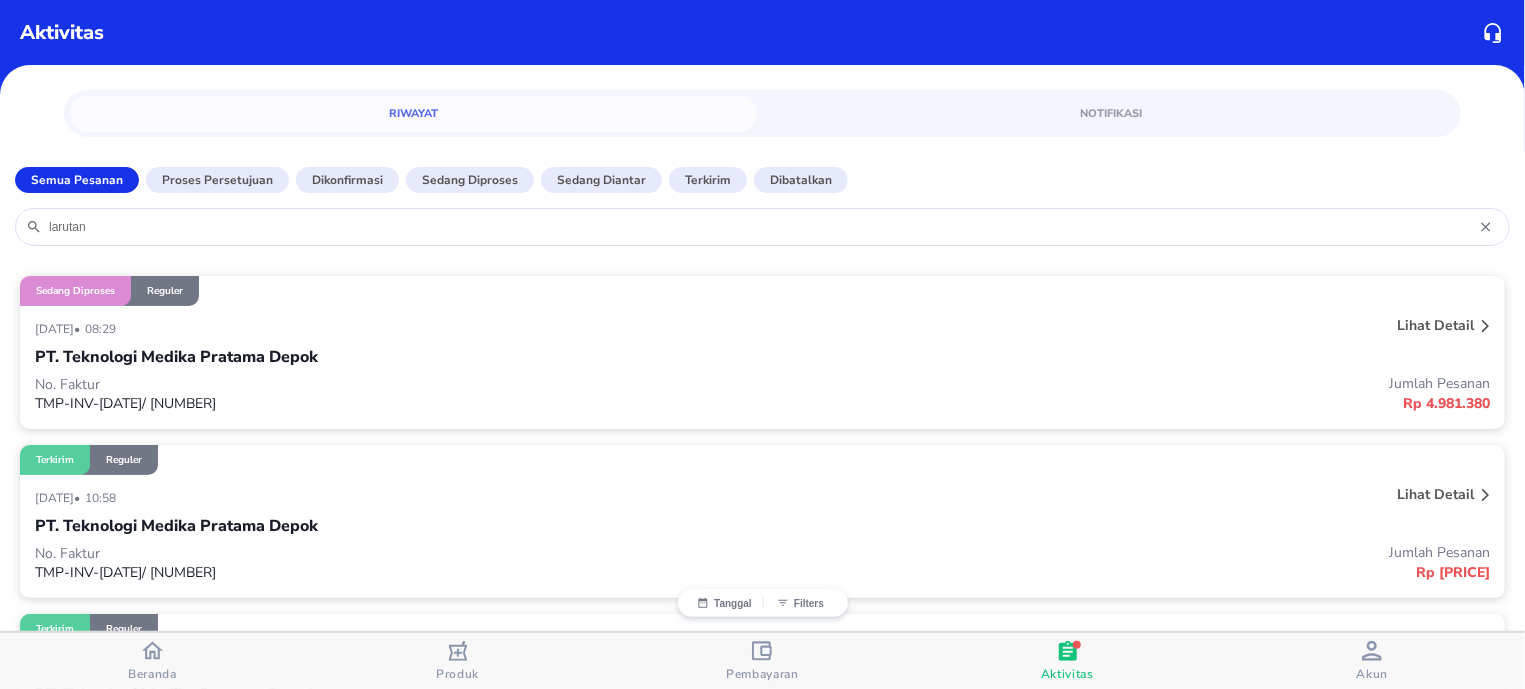 click on "No. Faktur" at bounding box center [399, 384] 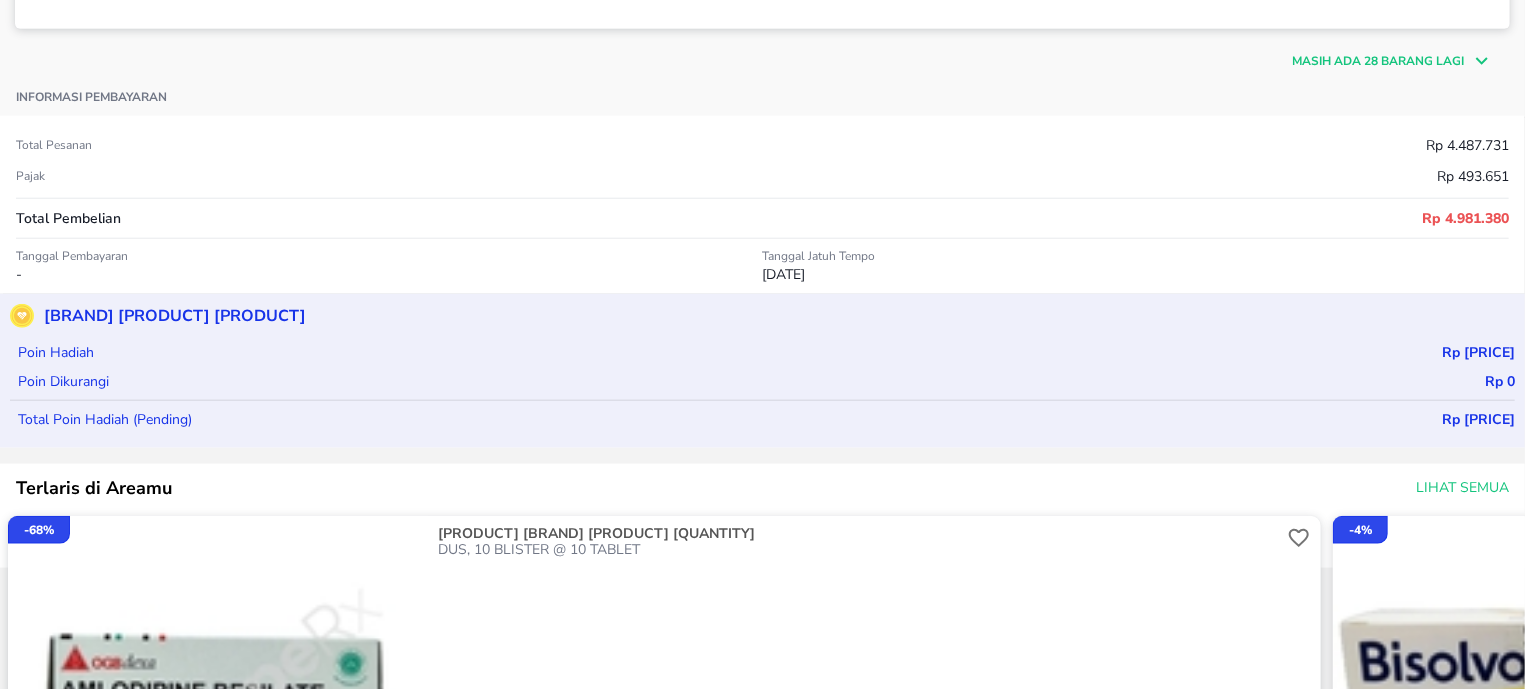 scroll, scrollTop: 763, scrollLeft: 0, axis: vertical 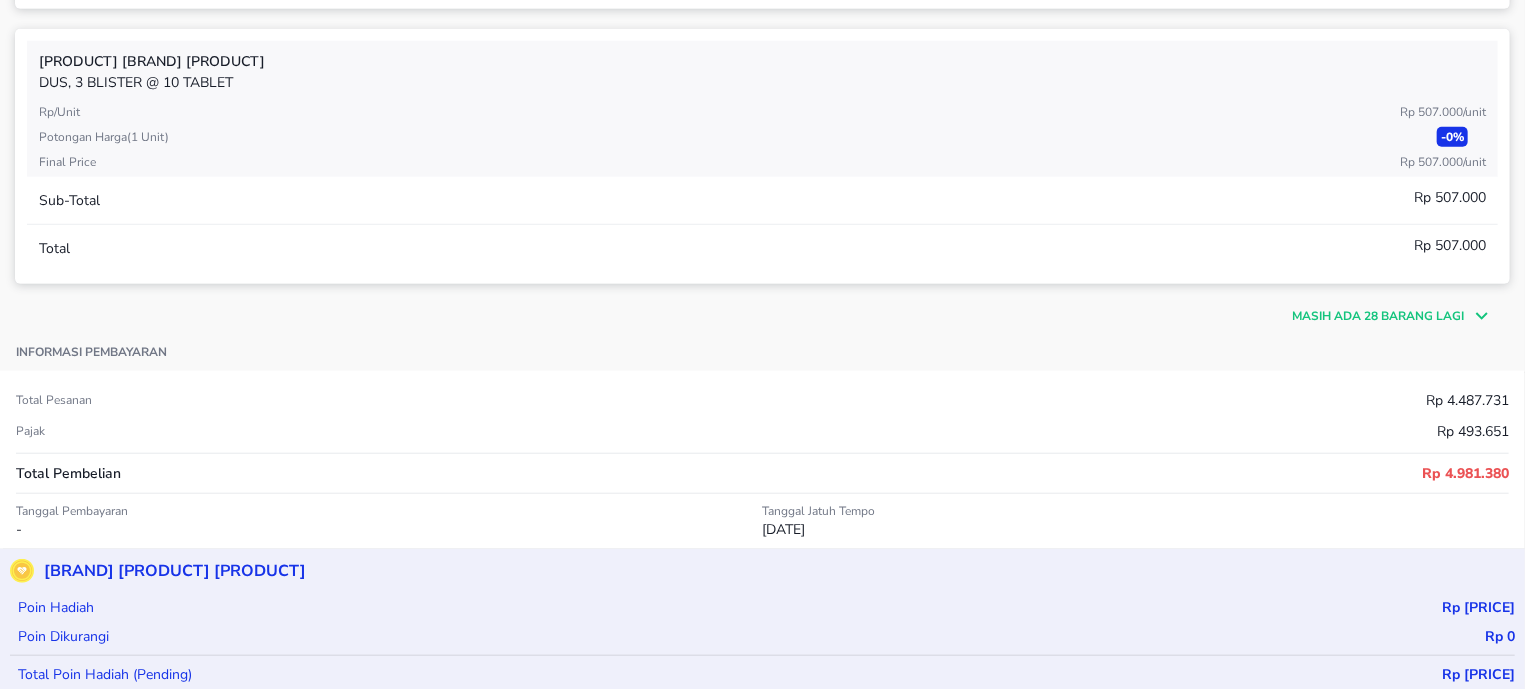 click on "Masih ada 28 barang lagi" at bounding box center [1378, 316] 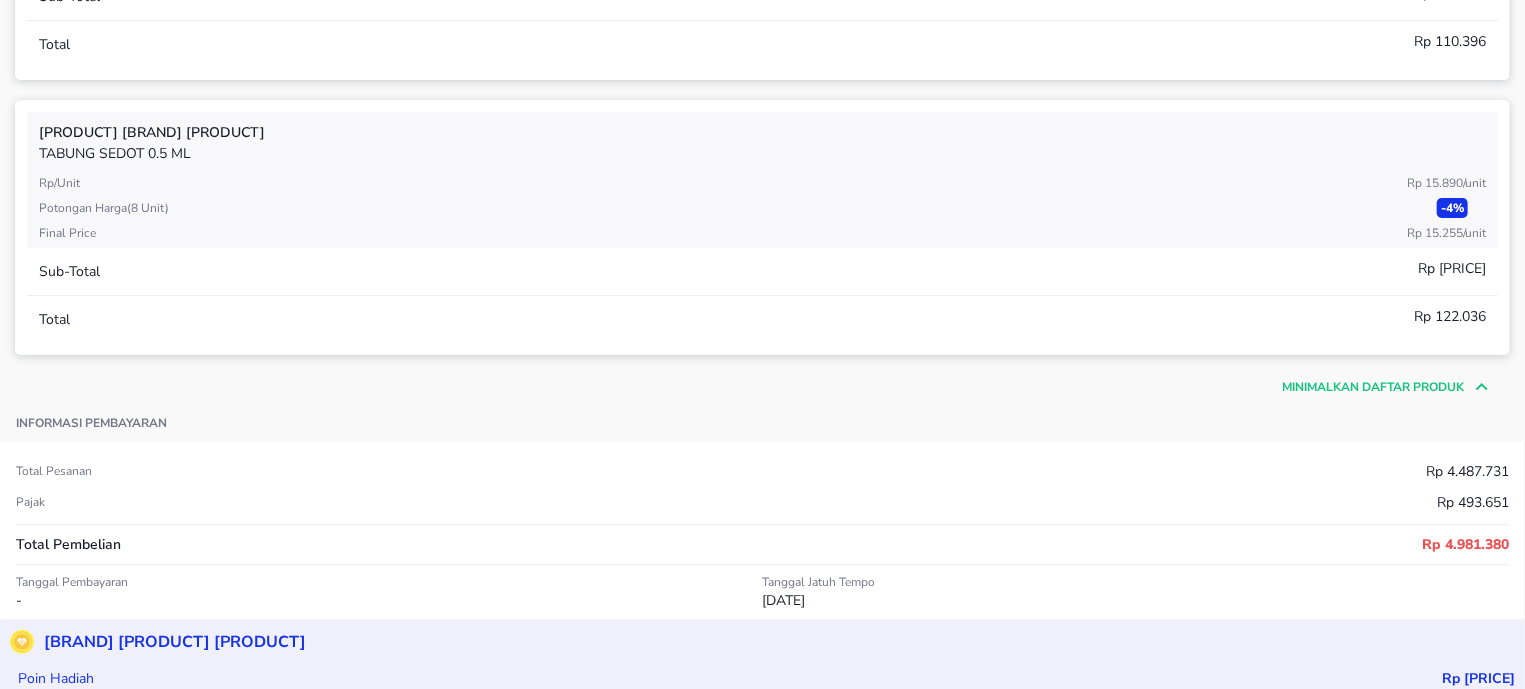 scroll, scrollTop: 8401, scrollLeft: 0, axis: vertical 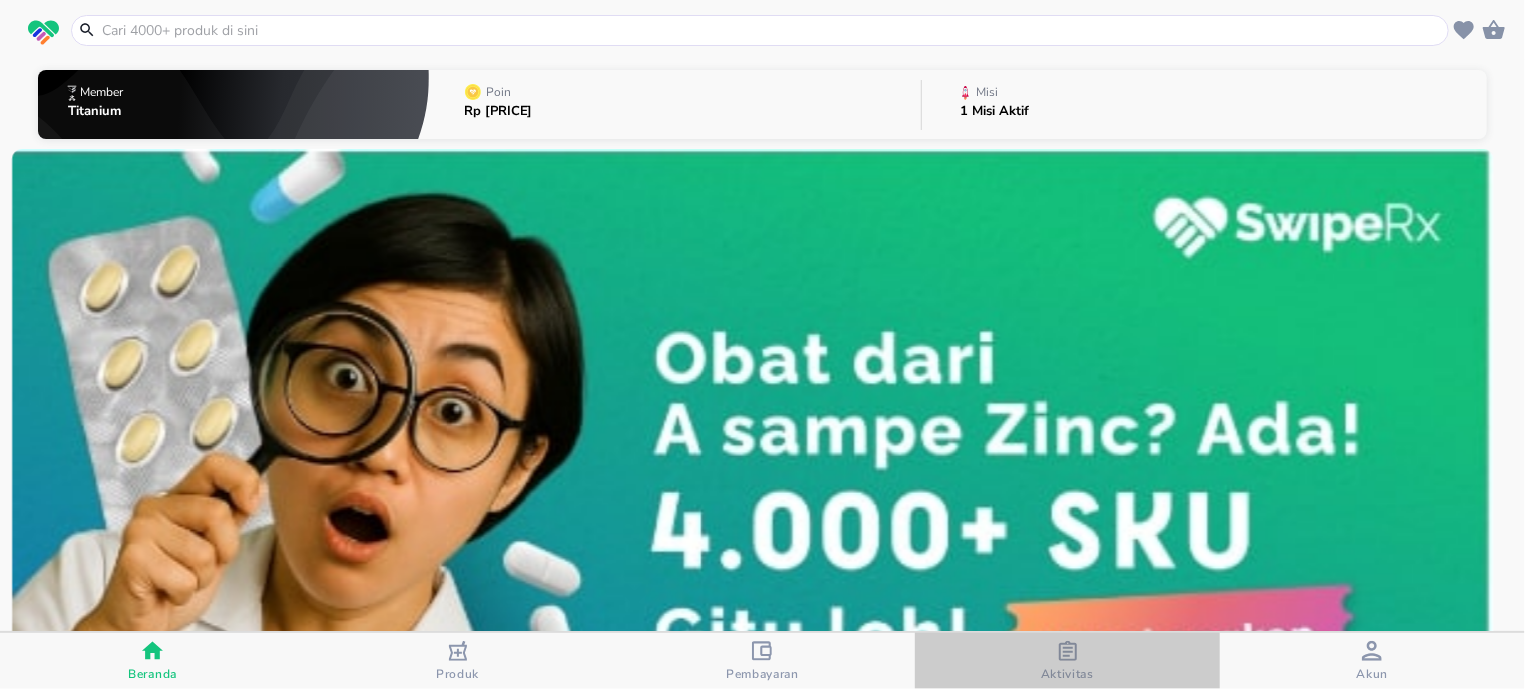 click at bounding box center (1068, 653) 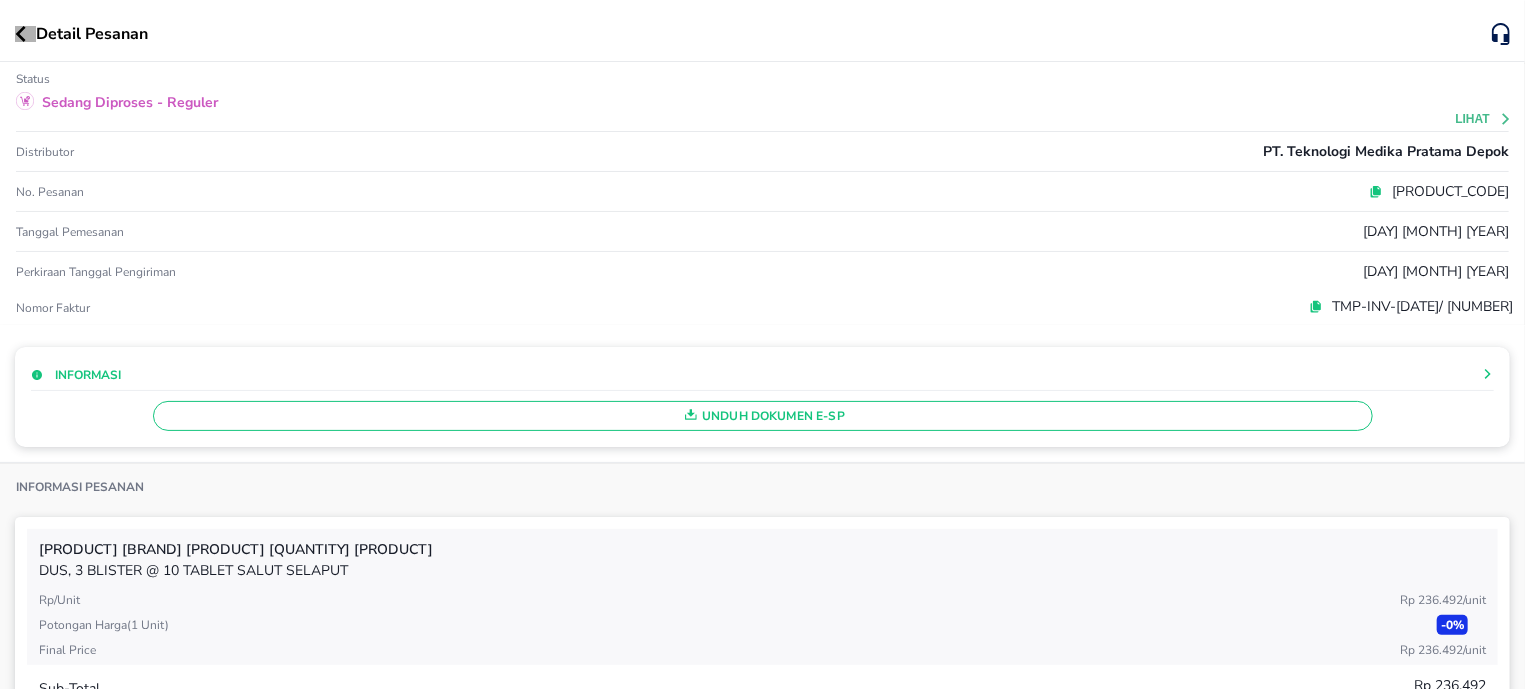click 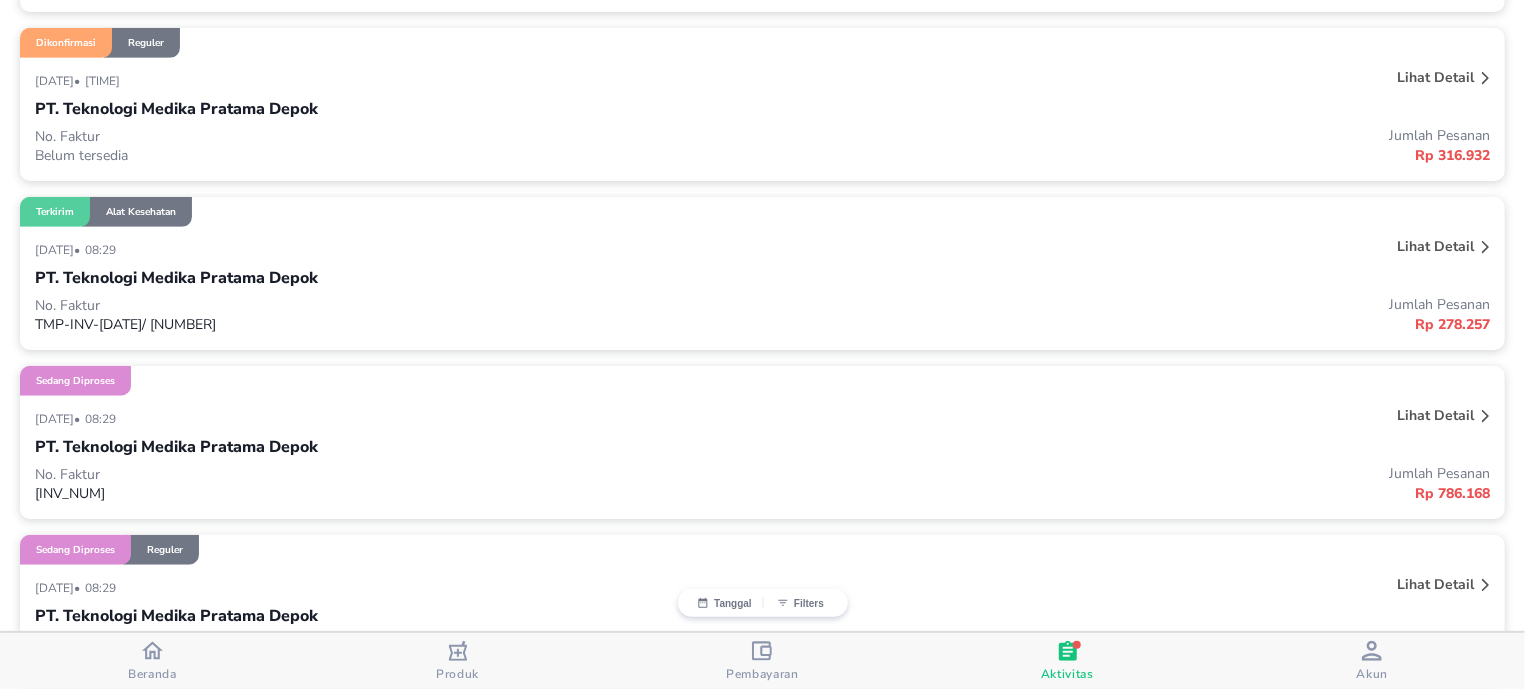 scroll, scrollTop: 763, scrollLeft: 0, axis: vertical 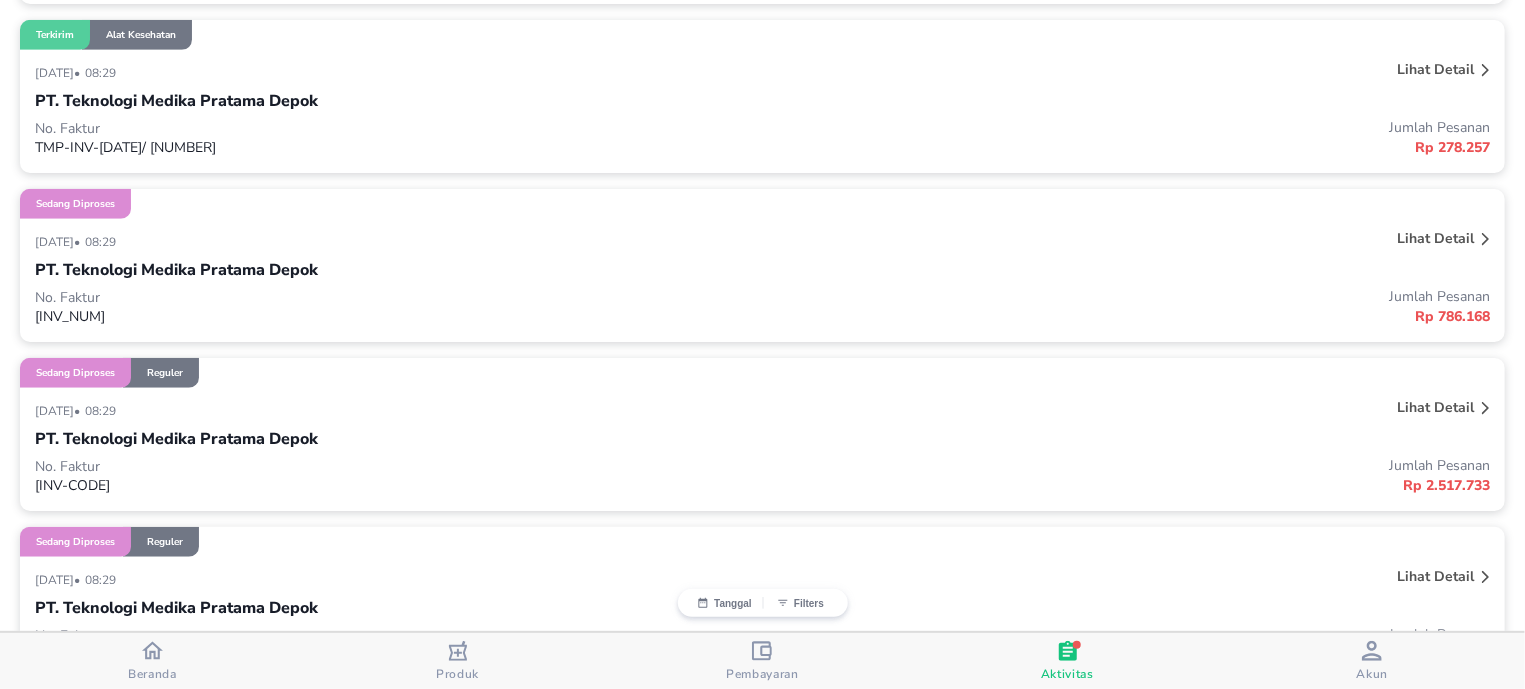 click on "PT. Teknologi Medika Pratama Depok" at bounding box center [762, 270] 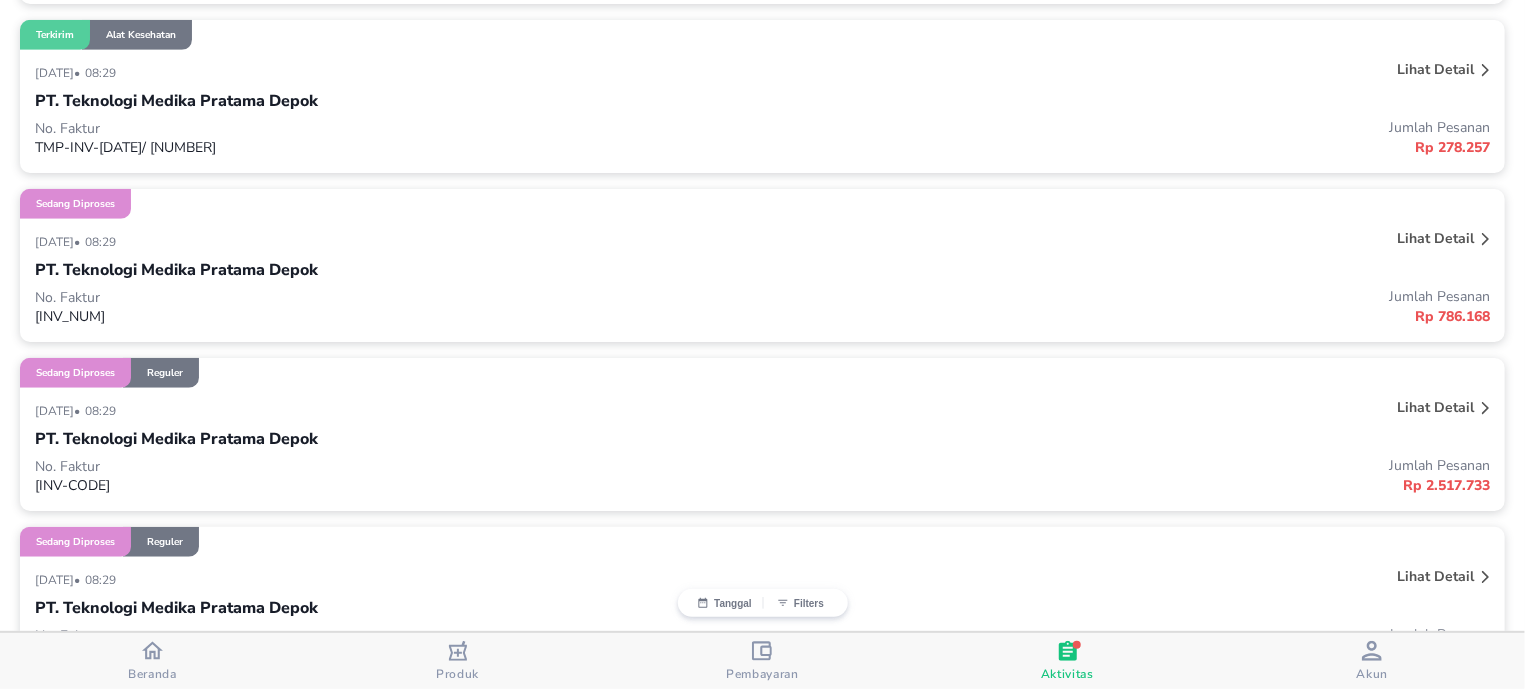 scroll, scrollTop: 885, scrollLeft: 0, axis: vertical 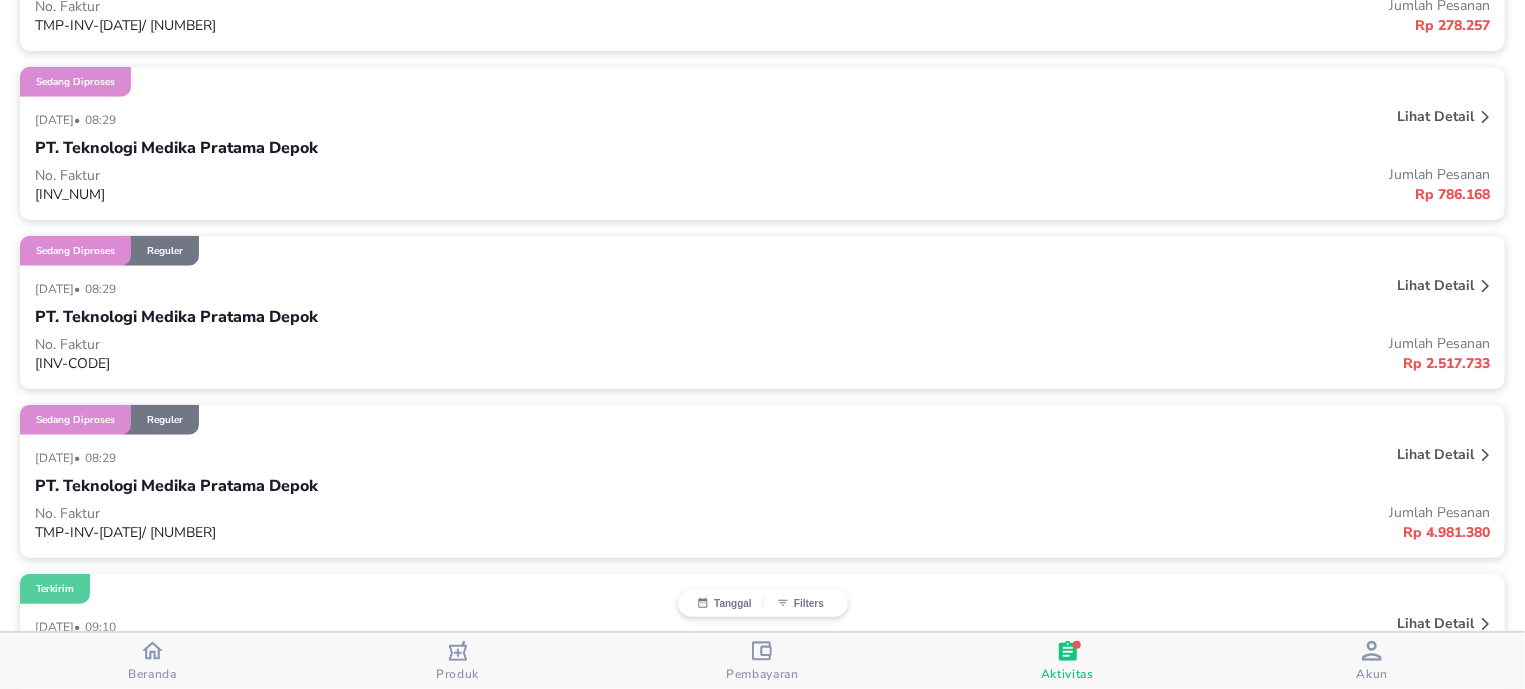 click on "Dikonfirmasi Reguler [DATE]  • [TIME] Lihat detail [BRAND] [BRAND] No. Faktur Belum tersedia Jumlah Pesanan Rp [PRICE] Dikonfirmasi Alat Kesehatan [DATE]  • [TIME] Lihat detail [BRAND] [BRAND] No. Faktur Belum tersedia Jumlah Pesanan Rp [PRICE] Dikonfirmasi Reguler [DATE]  • [TIME] Lihat detail [BRAND] [BRAND] No. Faktur Belum tersedia Jumlah Pesanan Rp [PRICE] Terkirim Alat Kesehatan [DATE]  • [TIME] Lihat detail [BRAND] [BRAND] No. Faktur TMP-INV-[DATE]/ [NUMBER] Jumlah Pesanan Rp [PRICE] Sedang diproses [DATE]  • [TIME] Lihat detail [BRAND] [BRAND] No. Faktur TMP-INV-[DATE]/ [NUMBER] Jumlah Pesanan Rp [PRICE] Sedang diproses Reguler [DATE]  • [TIME] Lihat detail [BRAND] [BRAND] No. Faktur TMP-INV-[DATE]/ [NUMBER] Jumlah Pesanan Rp [PRICE] Sedang diproses Reguler [DATE]  • [TIME] Lihat detail No. Faktur Rp [PRICE]" at bounding box center [762, 1081] 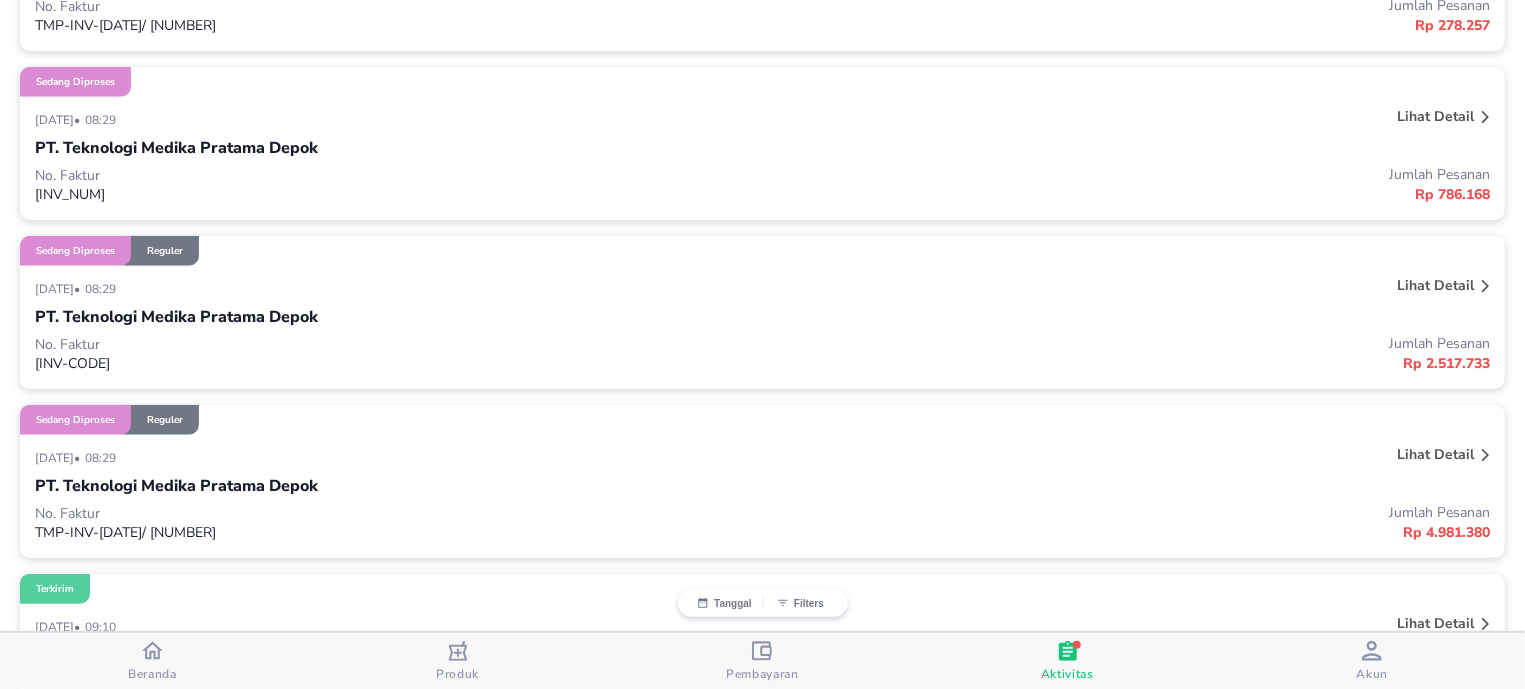 click on "[DATE]  • [TIME]" at bounding box center (459, 288) 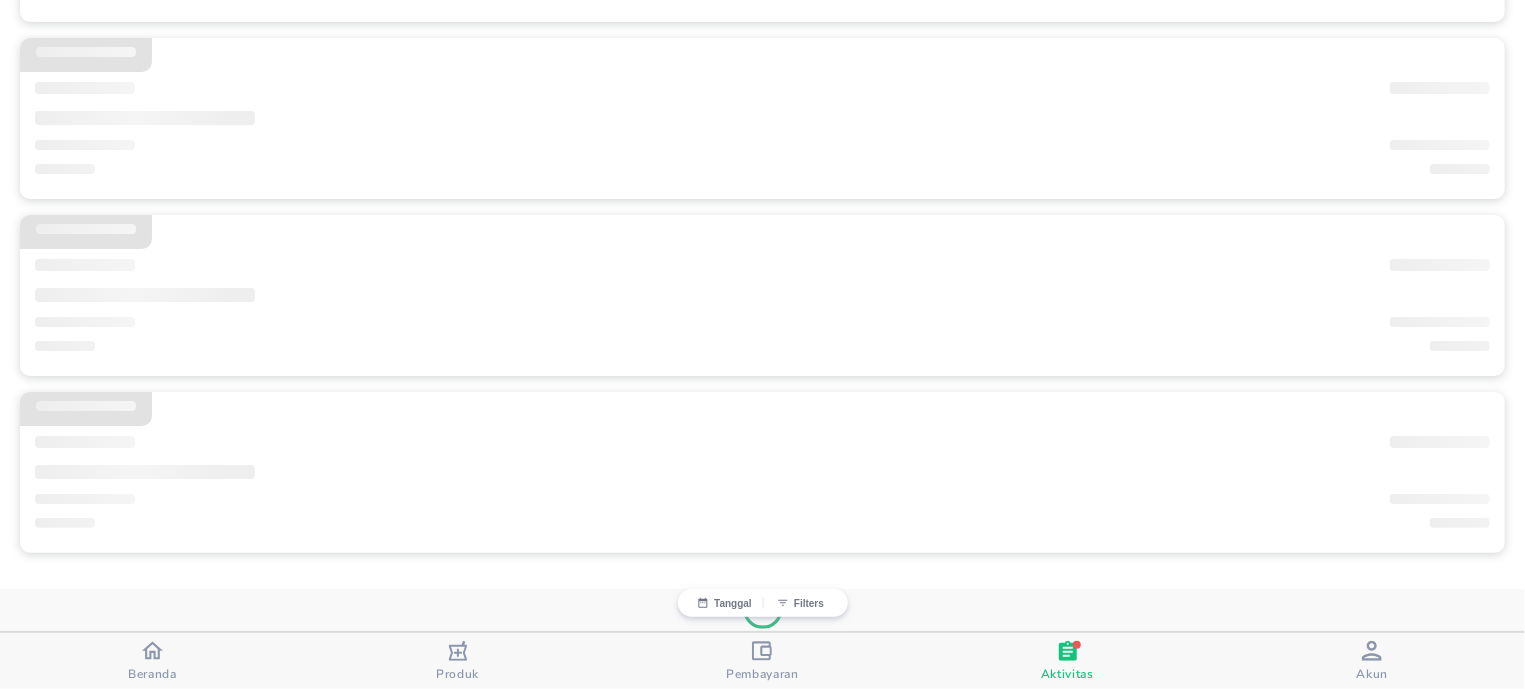 scroll, scrollTop: 376, scrollLeft: 0, axis: vertical 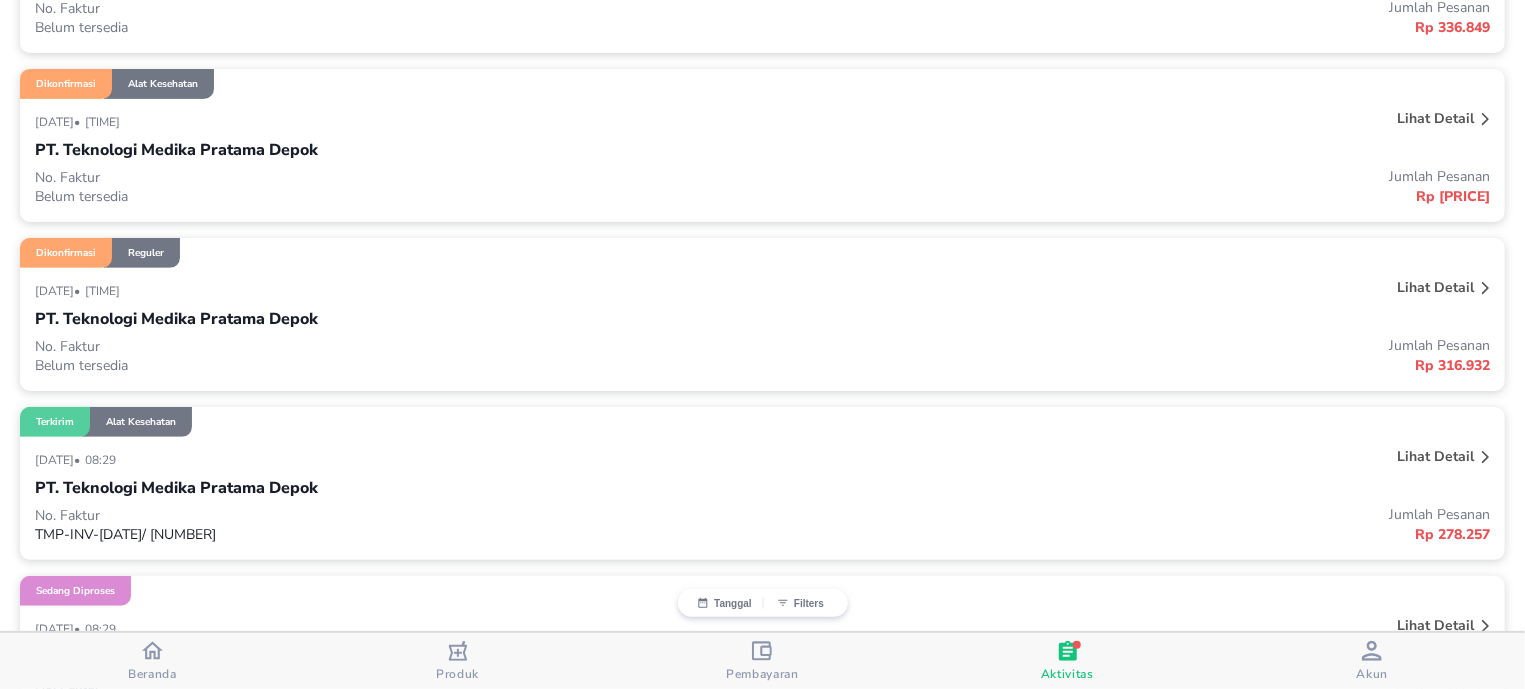click on "PT. Teknologi Medika Pratama Depok" at bounding box center [176, 319] 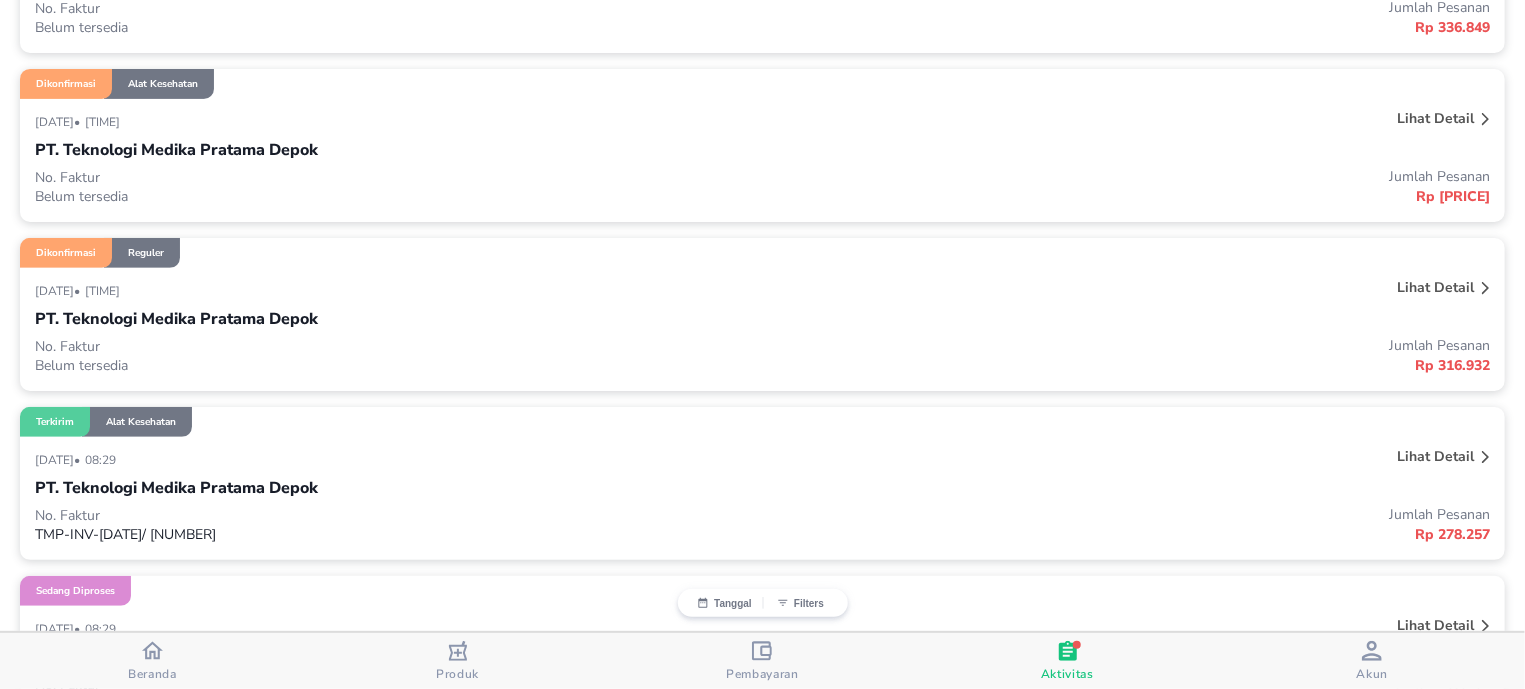 scroll, scrollTop: 0, scrollLeft: 0, axis: both 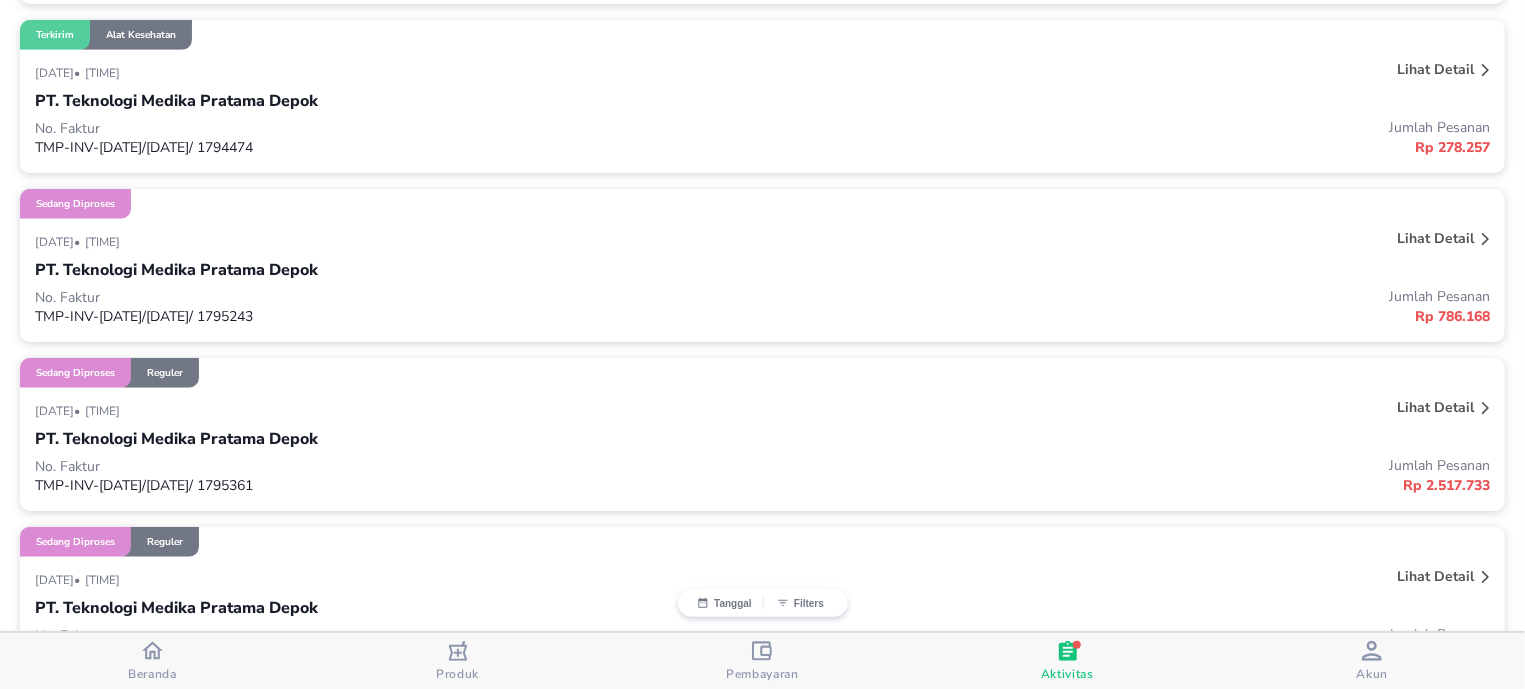 click on "No. Faktur" at bounding box center (399, 297) 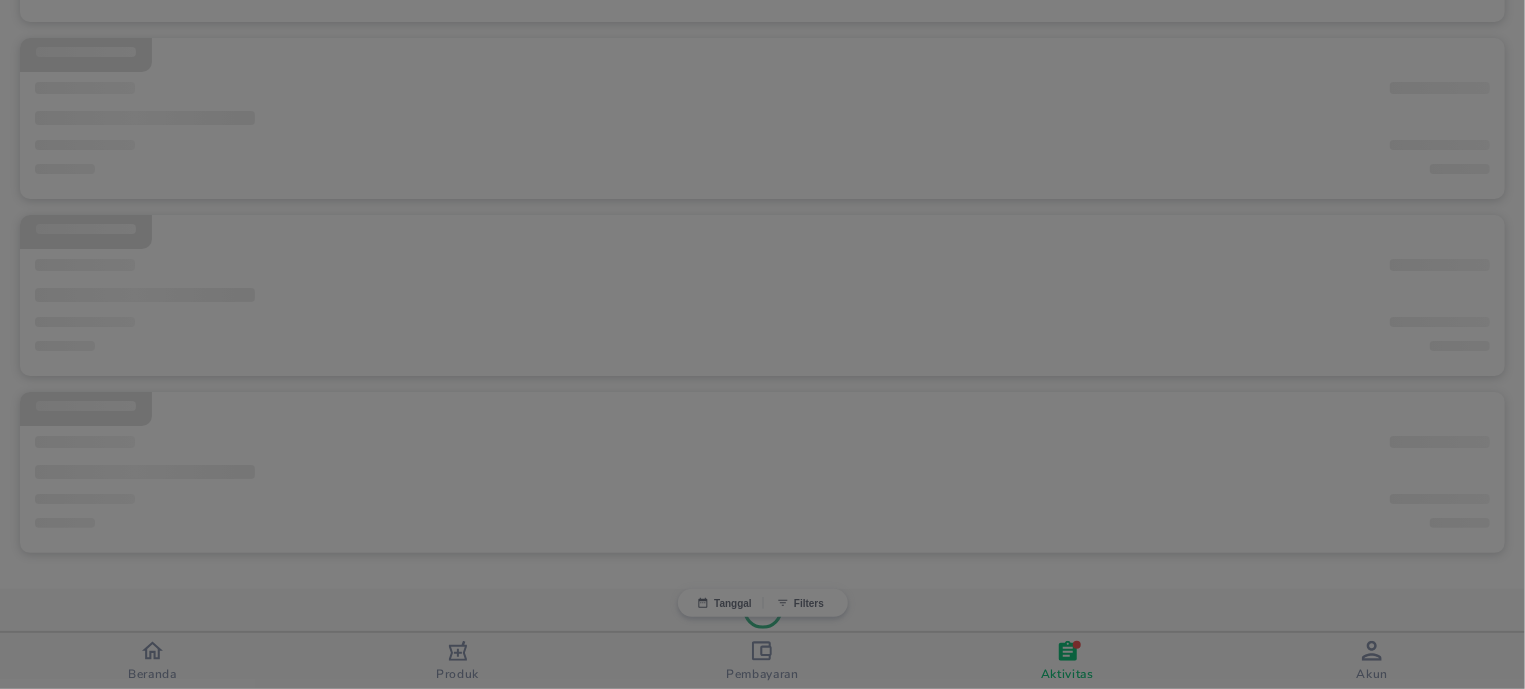 scroll, scrollTop: 376, scrollLeft: 0, axis: vertical 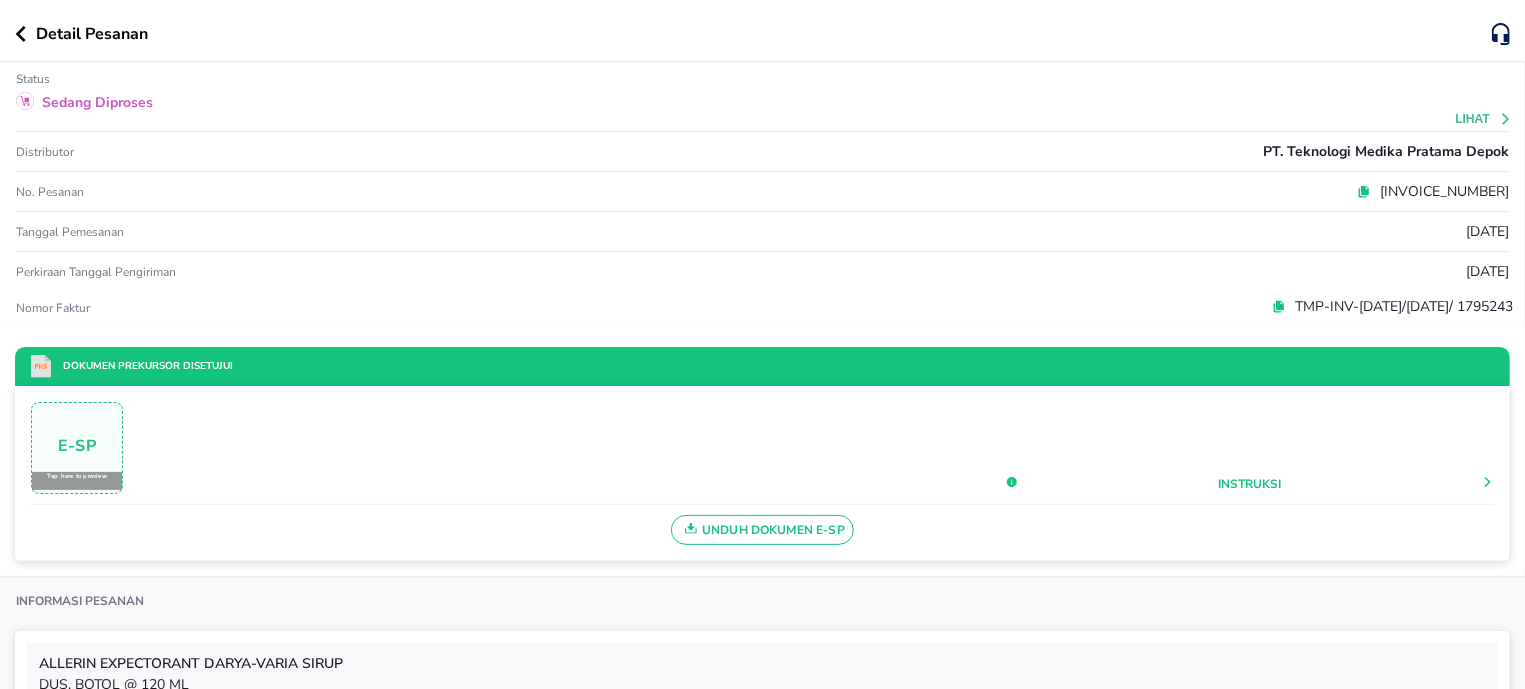 click on "Lihat" at bounding box center [1484, 119] 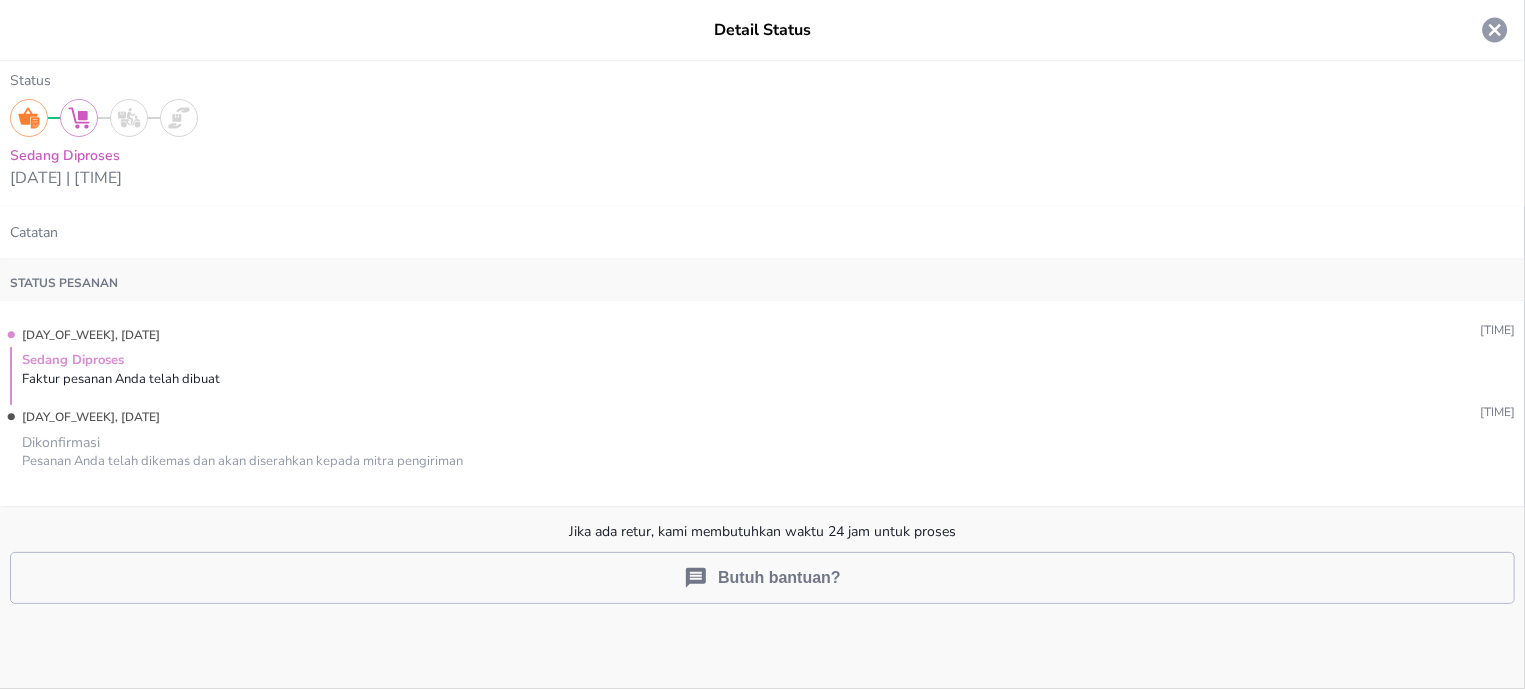 click 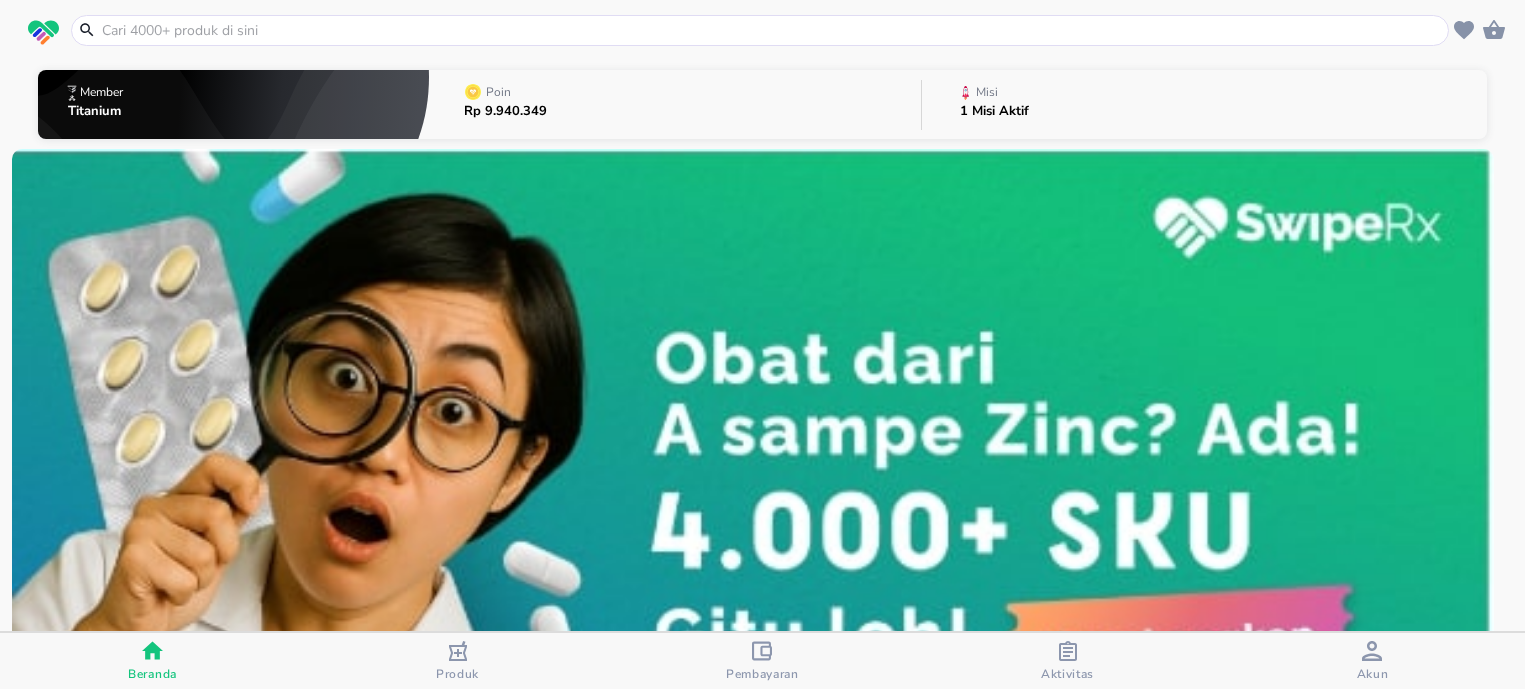 scroll, scrollTop: 0, scrollLeft: 0, axis: both 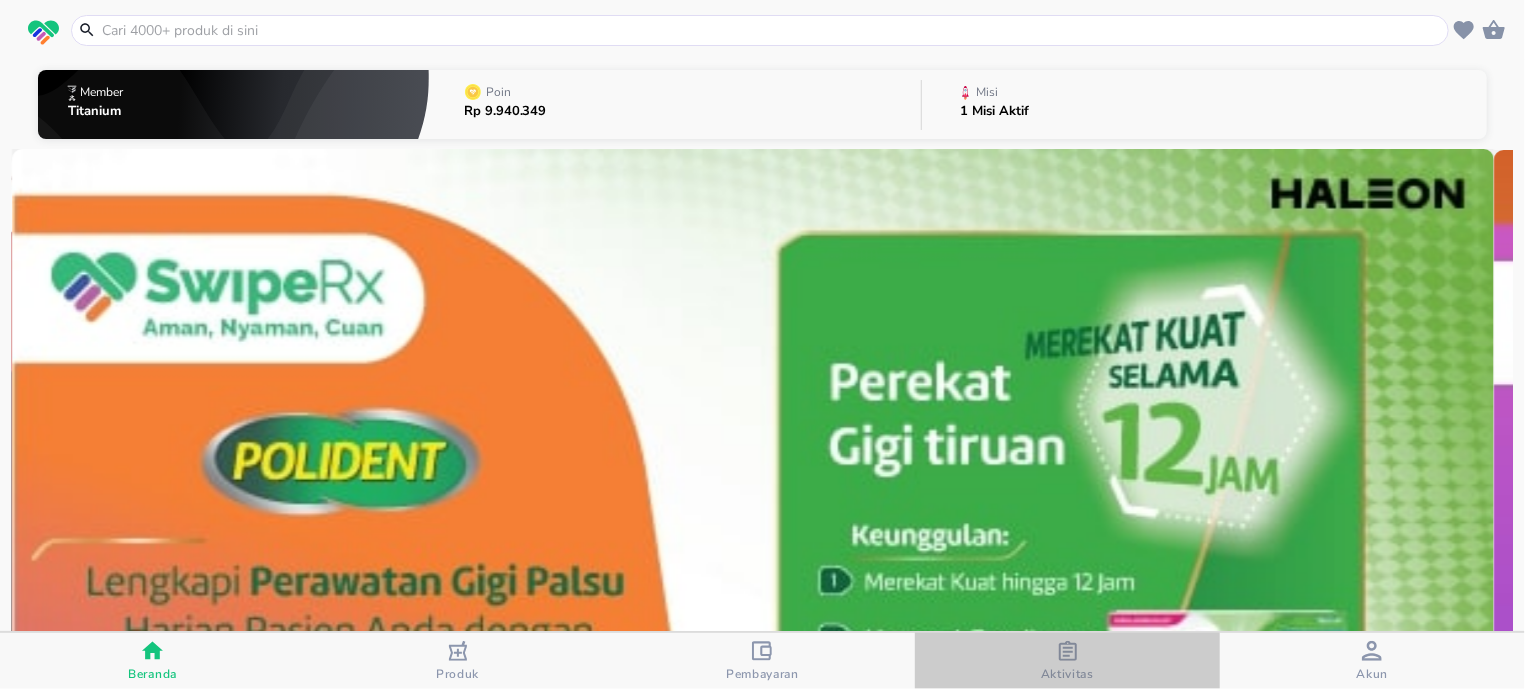 click on "Aktivitas" at bounding box center [1067, 661] 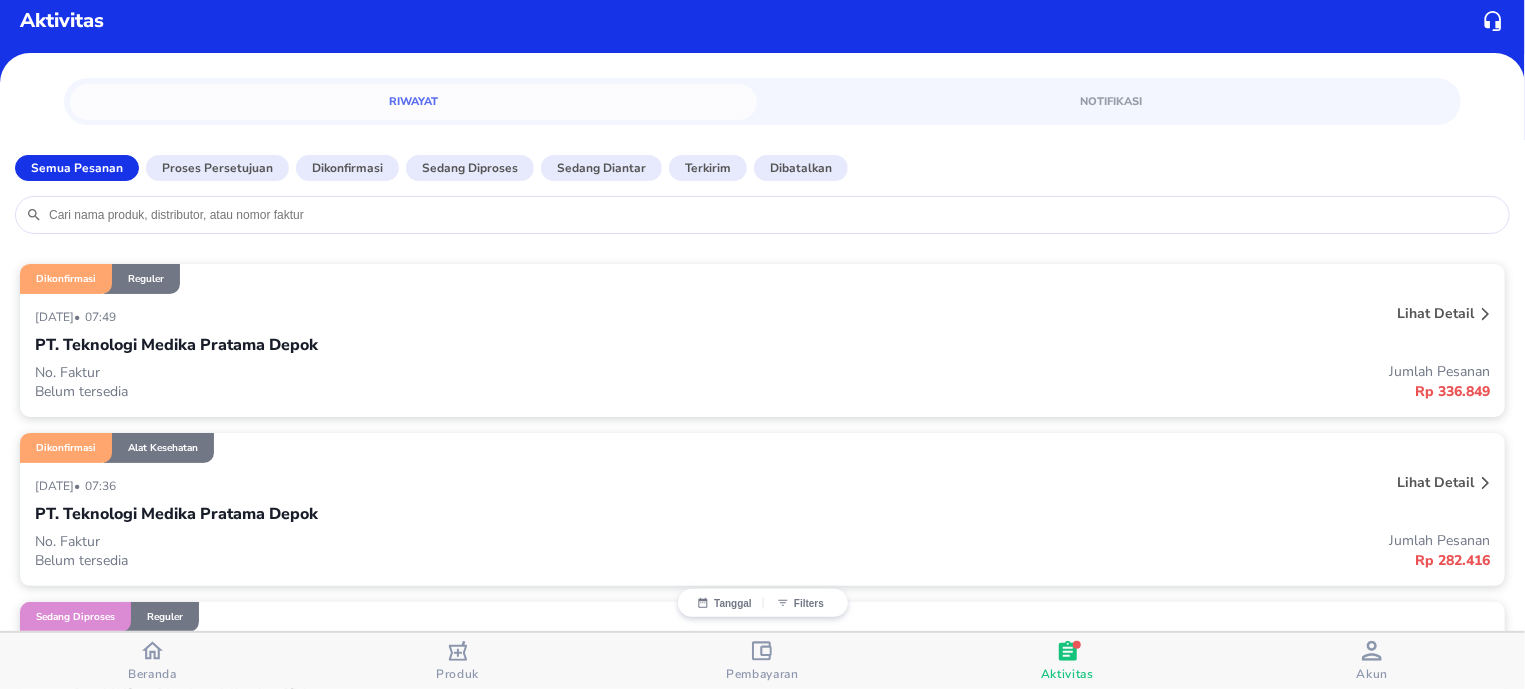 scroll, scrollTop: 0, scrollLeft: 0, axis: both 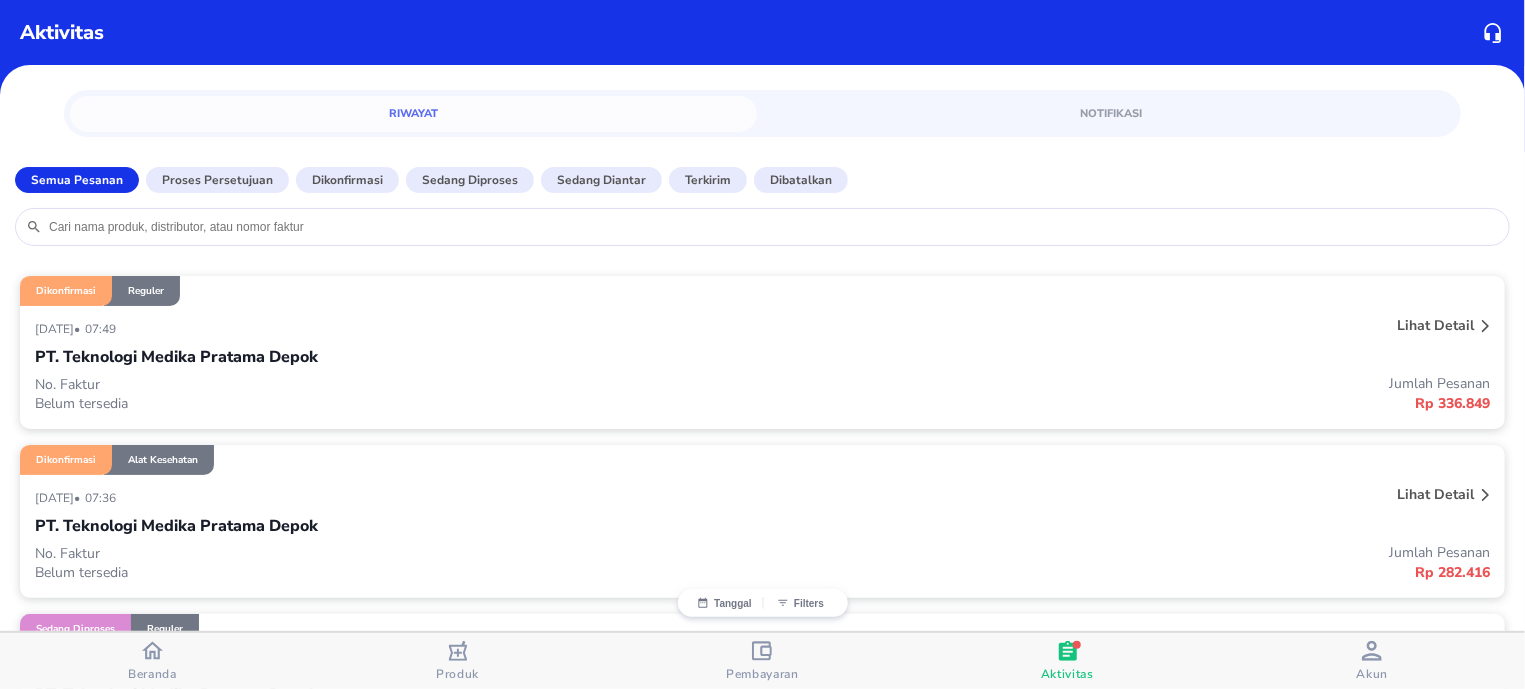 click on "Semua Pesanan" at bounding box center (77, 180) 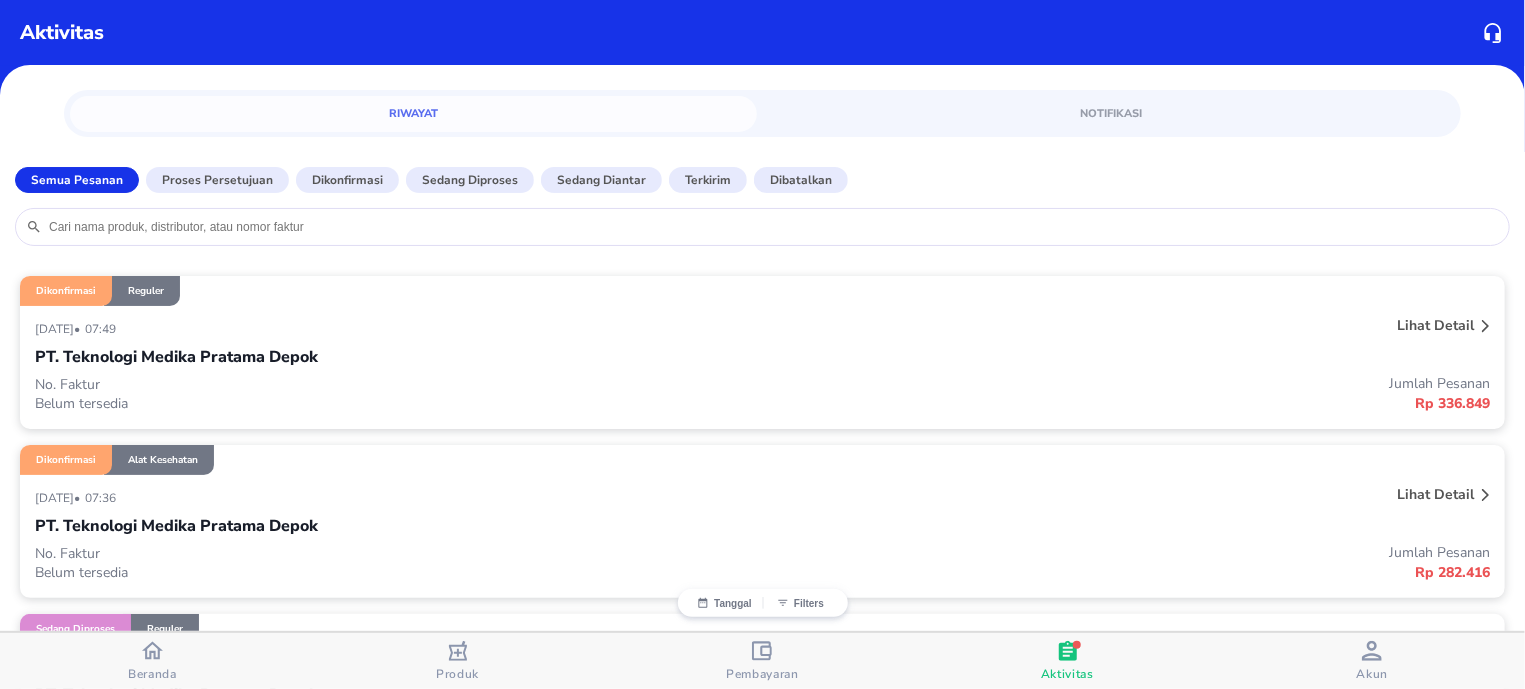 click on "Semua Pesanan" at bounding box center (77, 180) 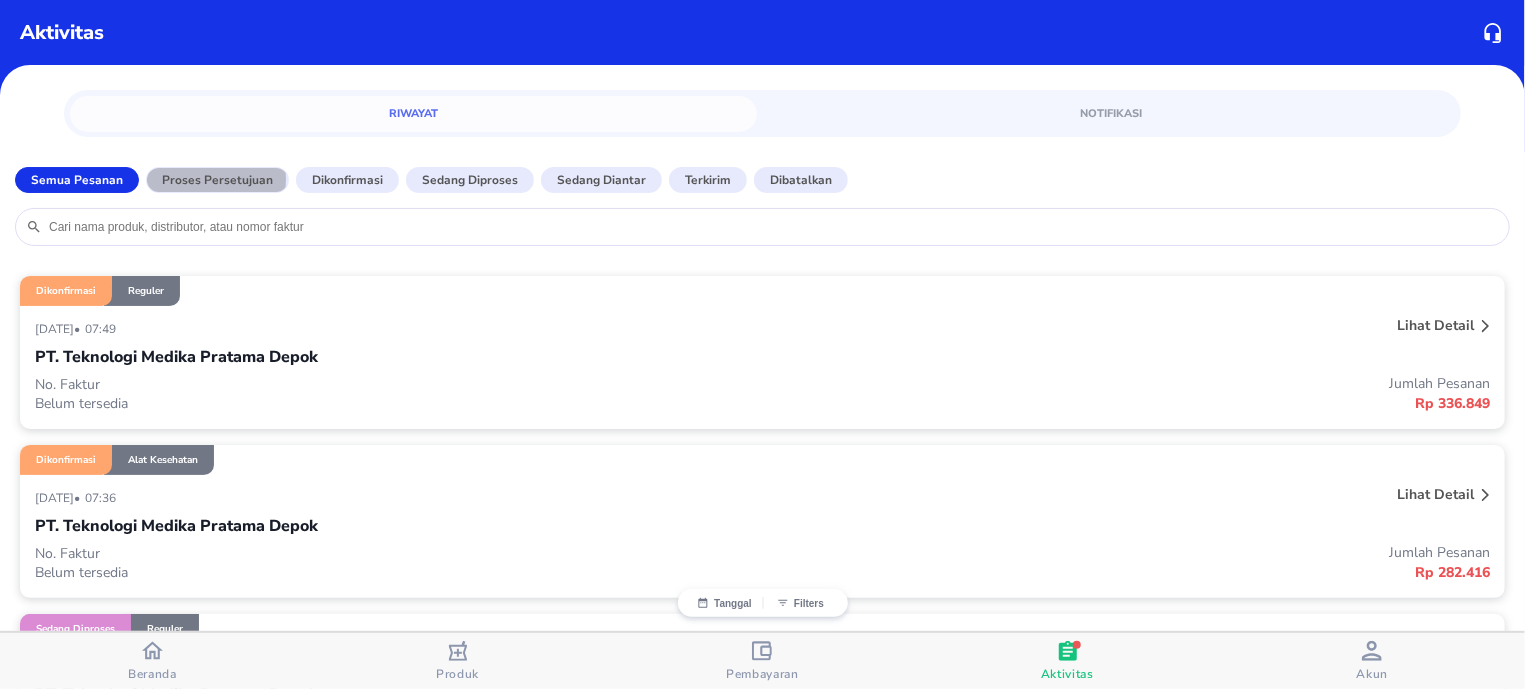 click on "Proses Persetujuan" at bounding box center (217, 180) 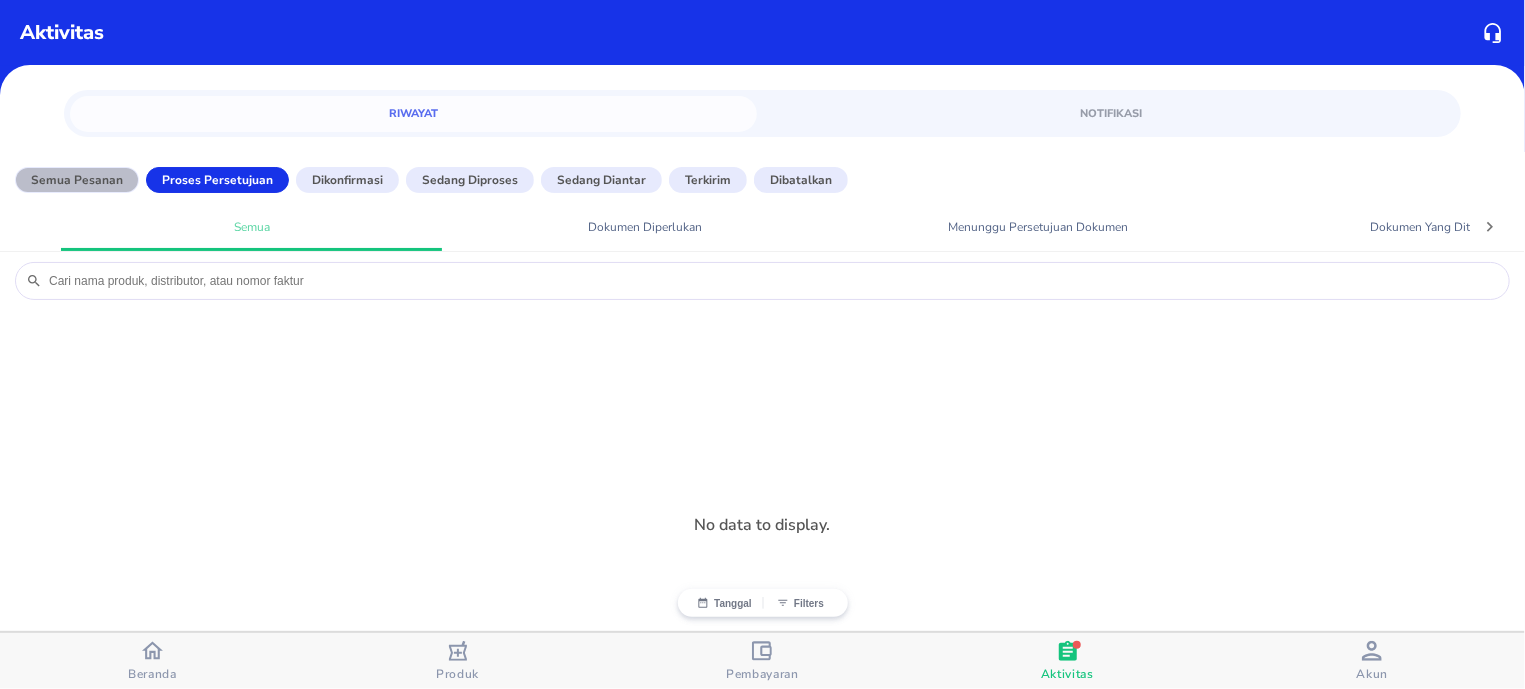 click on "Semua Pesanan" at bounding box center (77, 180) 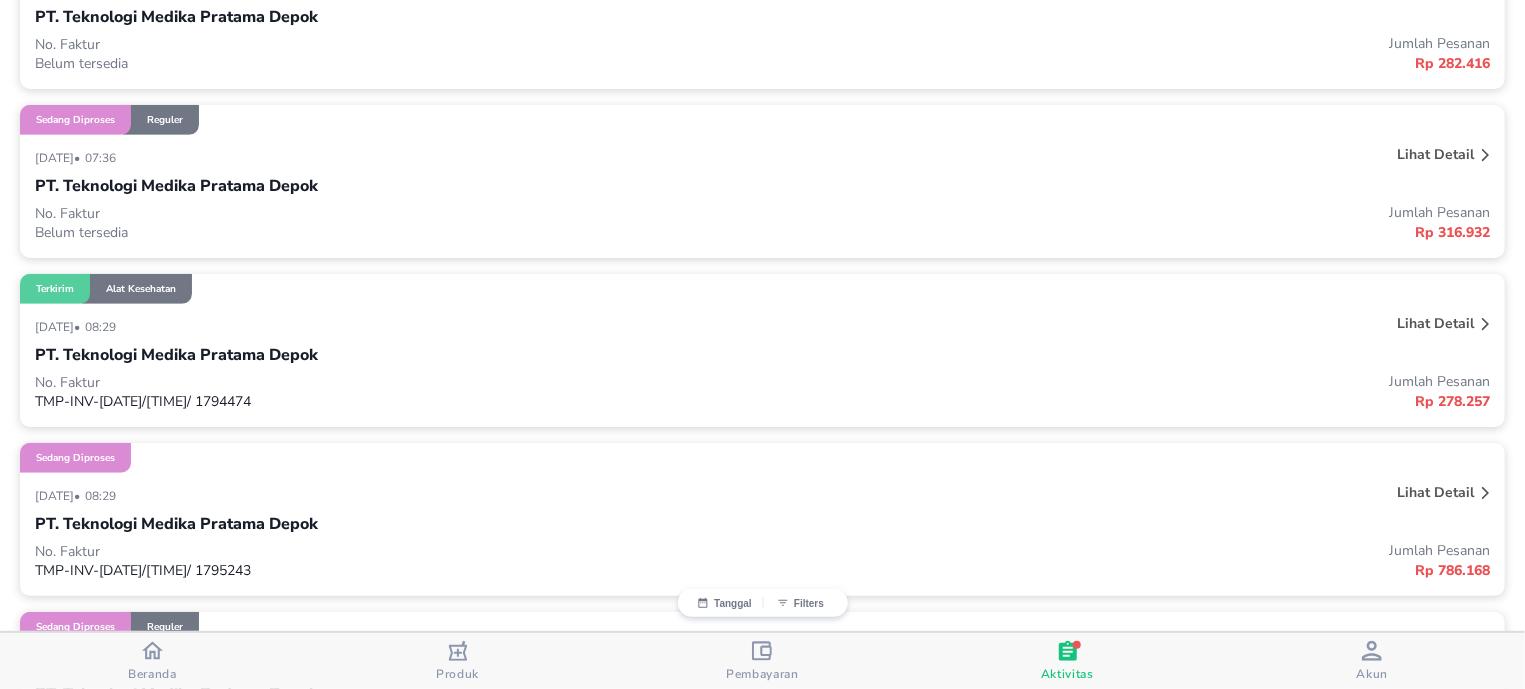 scroll, scrollTop: 0, scrollLeft: 0, axis: both 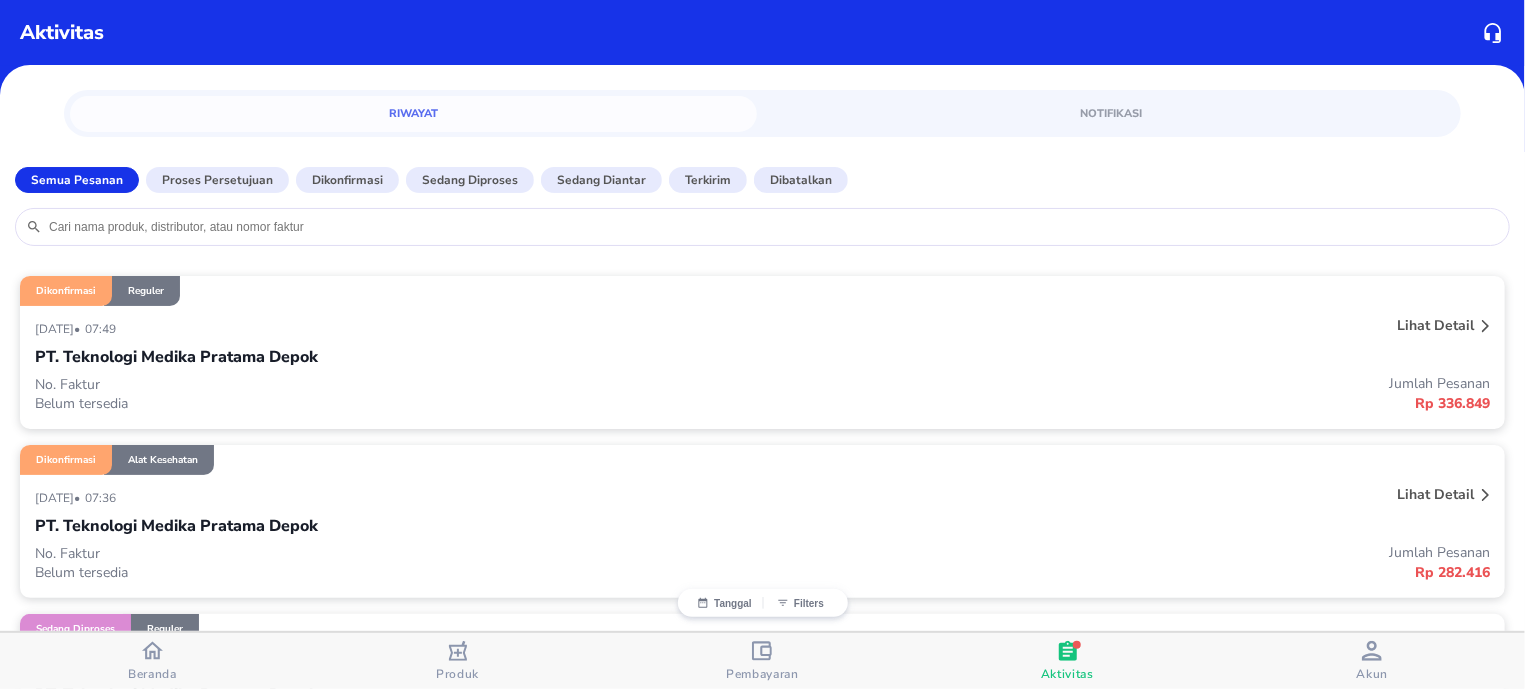 click at bounding box center (773, 227) 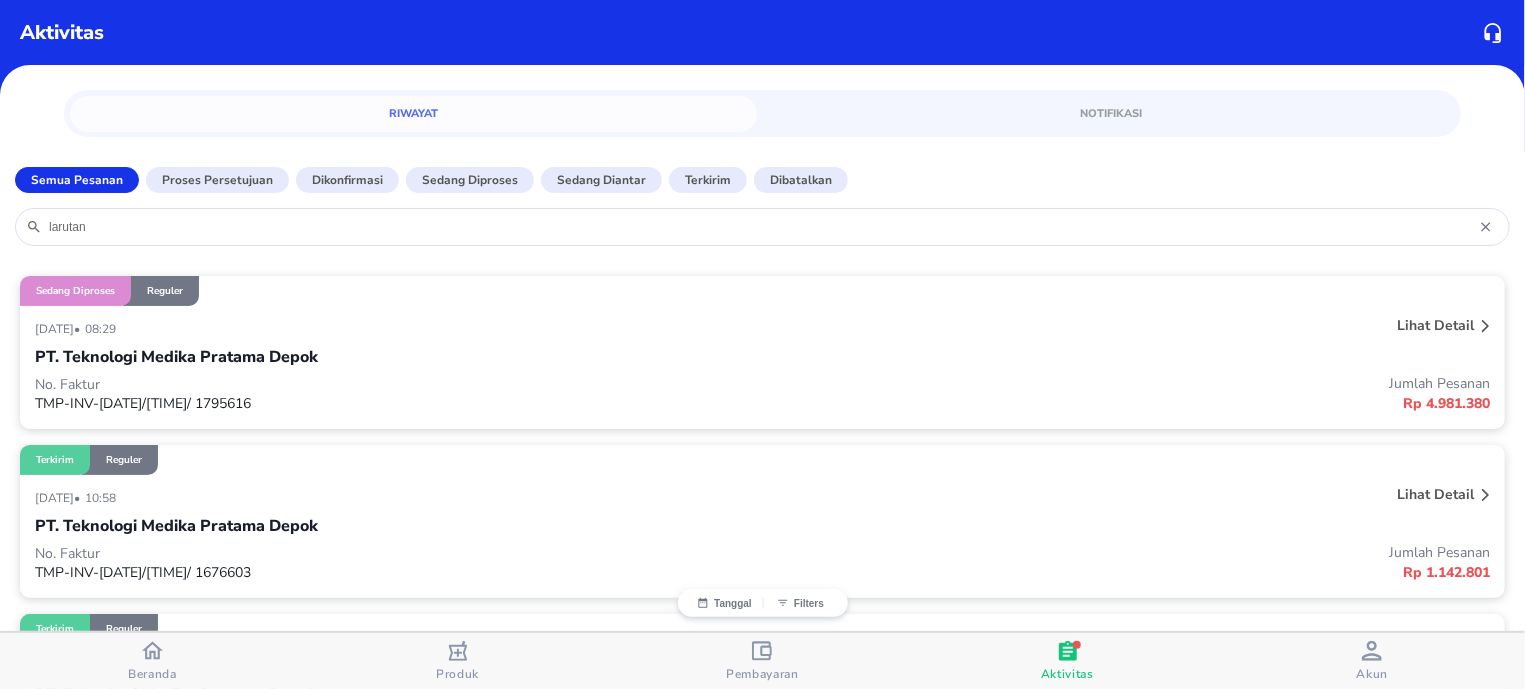 type on "larutan" 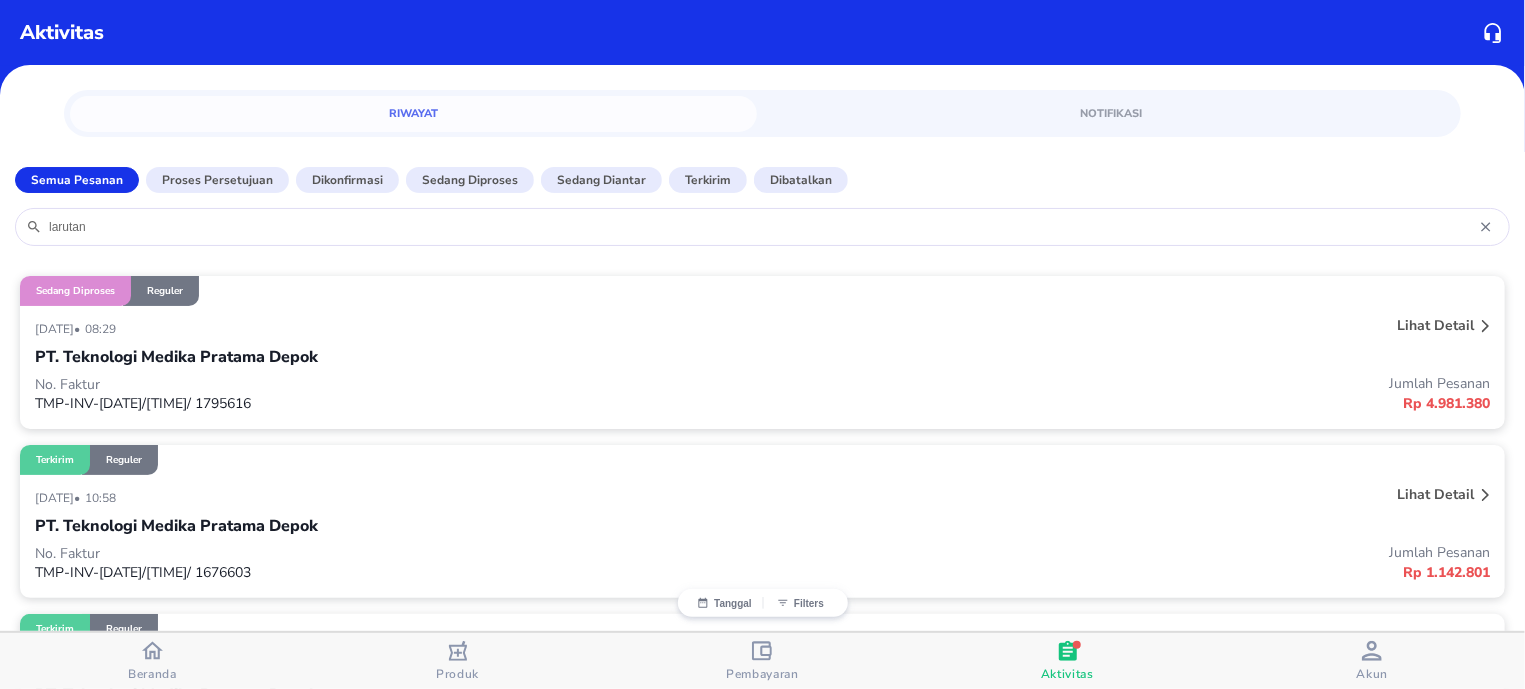 click on "[DATE]  • [TIME]" at bounding box center [459, 328] 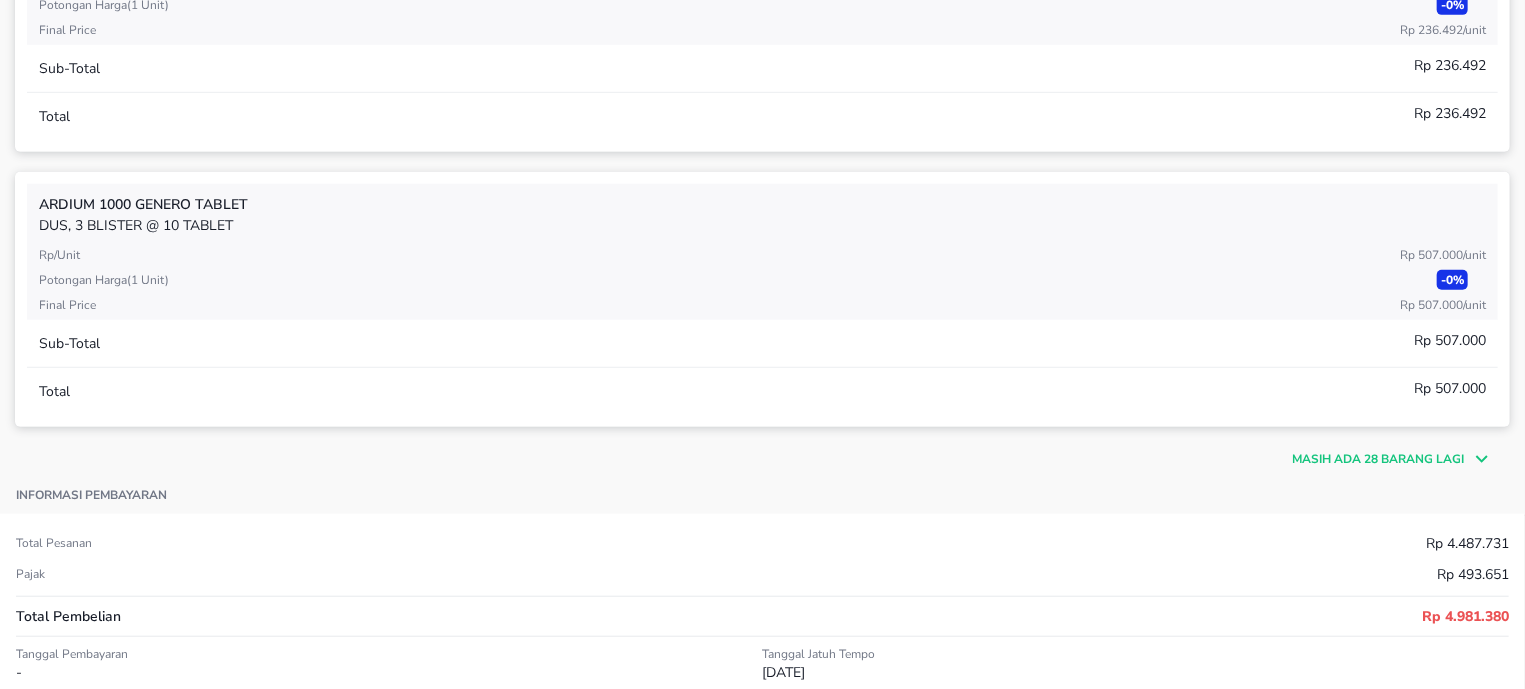 scroll, scrollTop: 636, scrollLeft: 0, axis: vertical 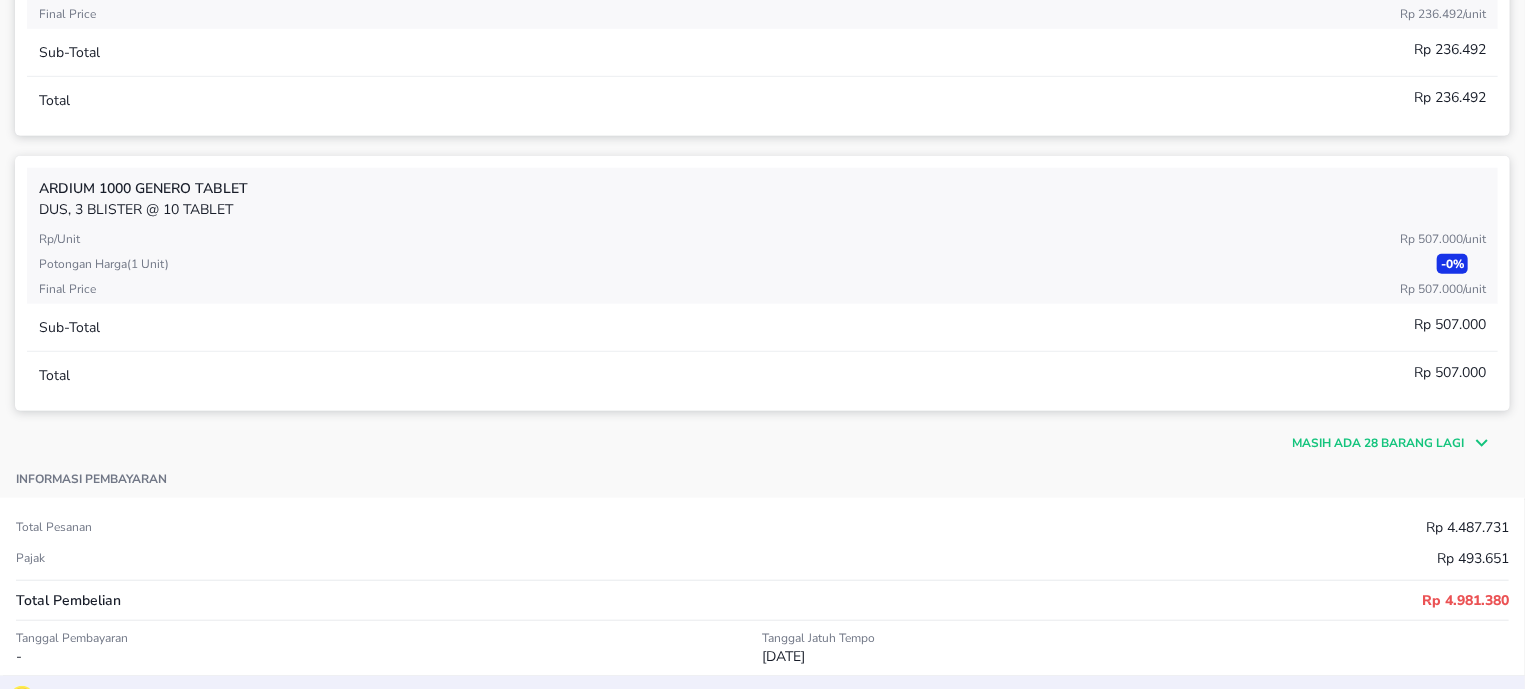 click on "Masih ada 28 barang lagi" at bounding box center (1378, 443) 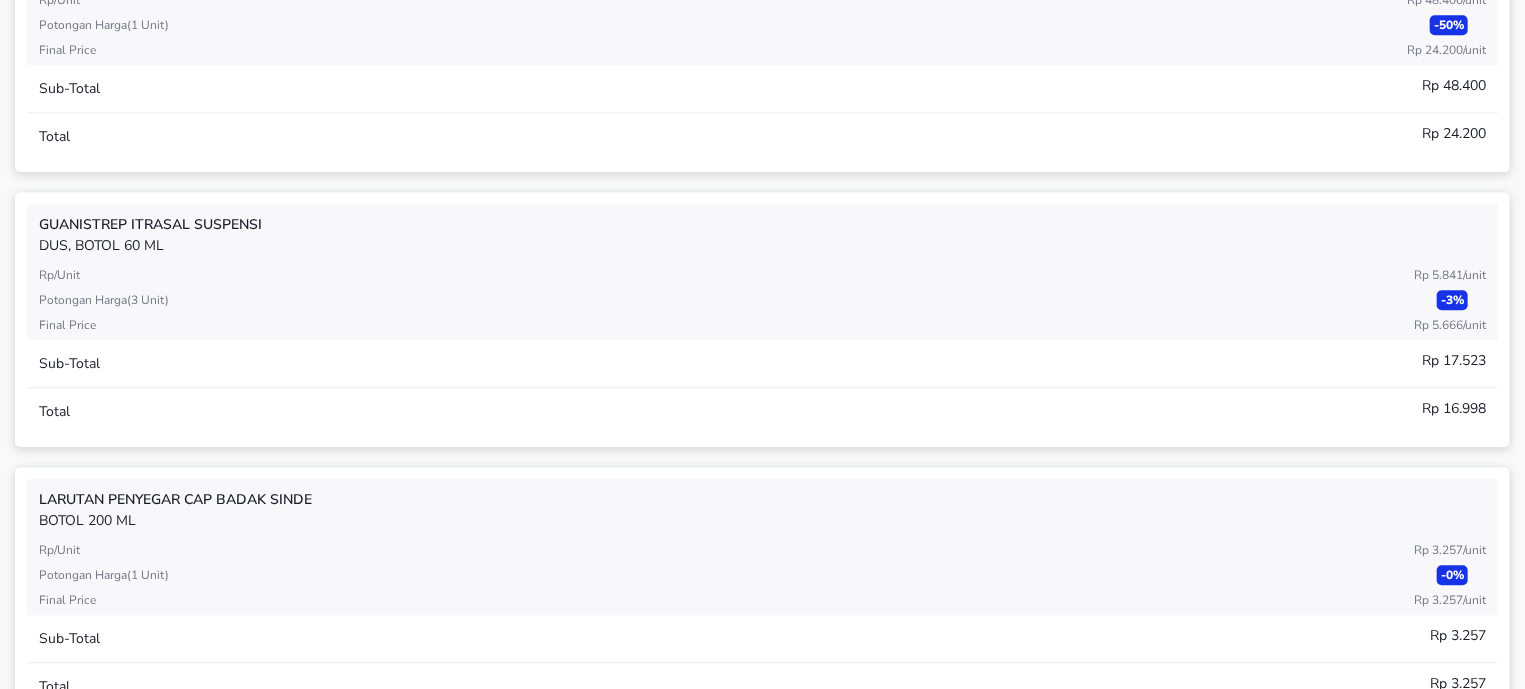 scroll, scrollTop: 2927, scrollLeft: 0, axis: vertical 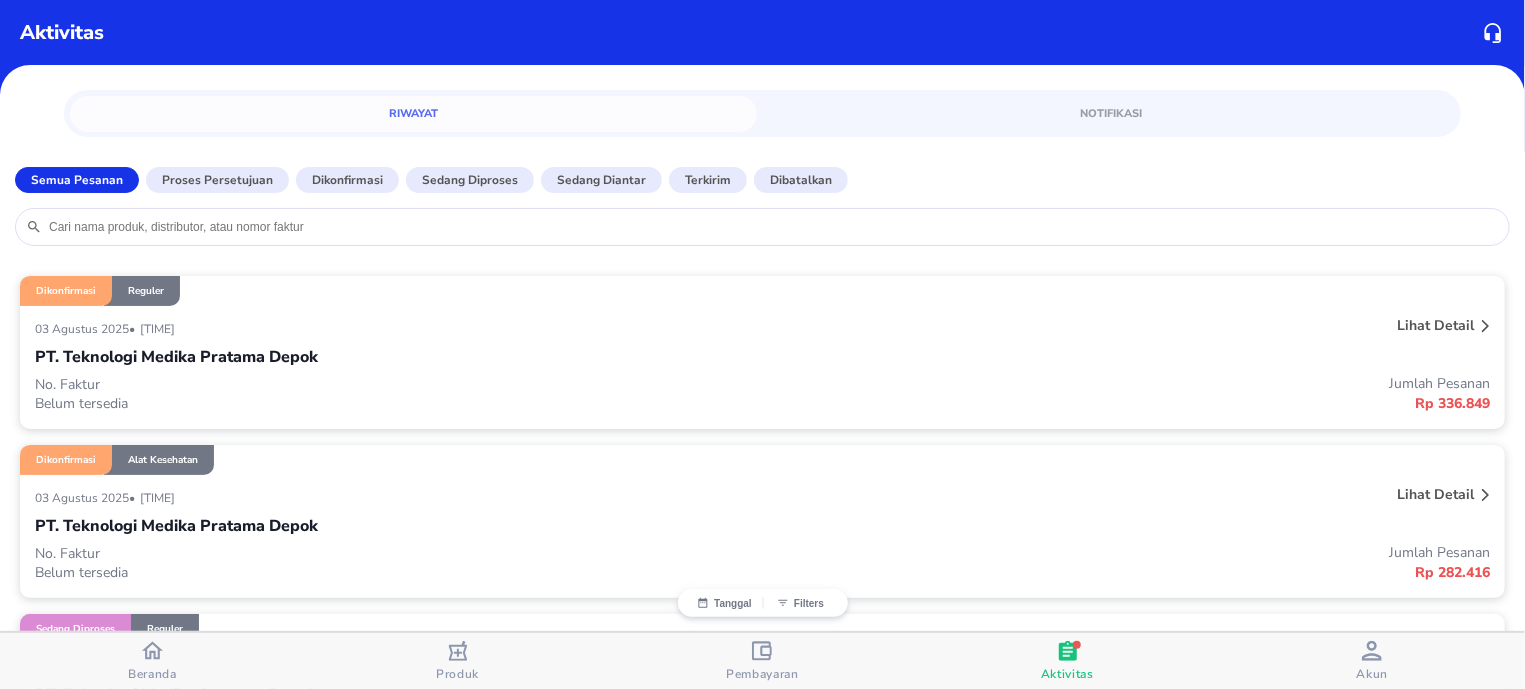click at bounding box center [773, 227] 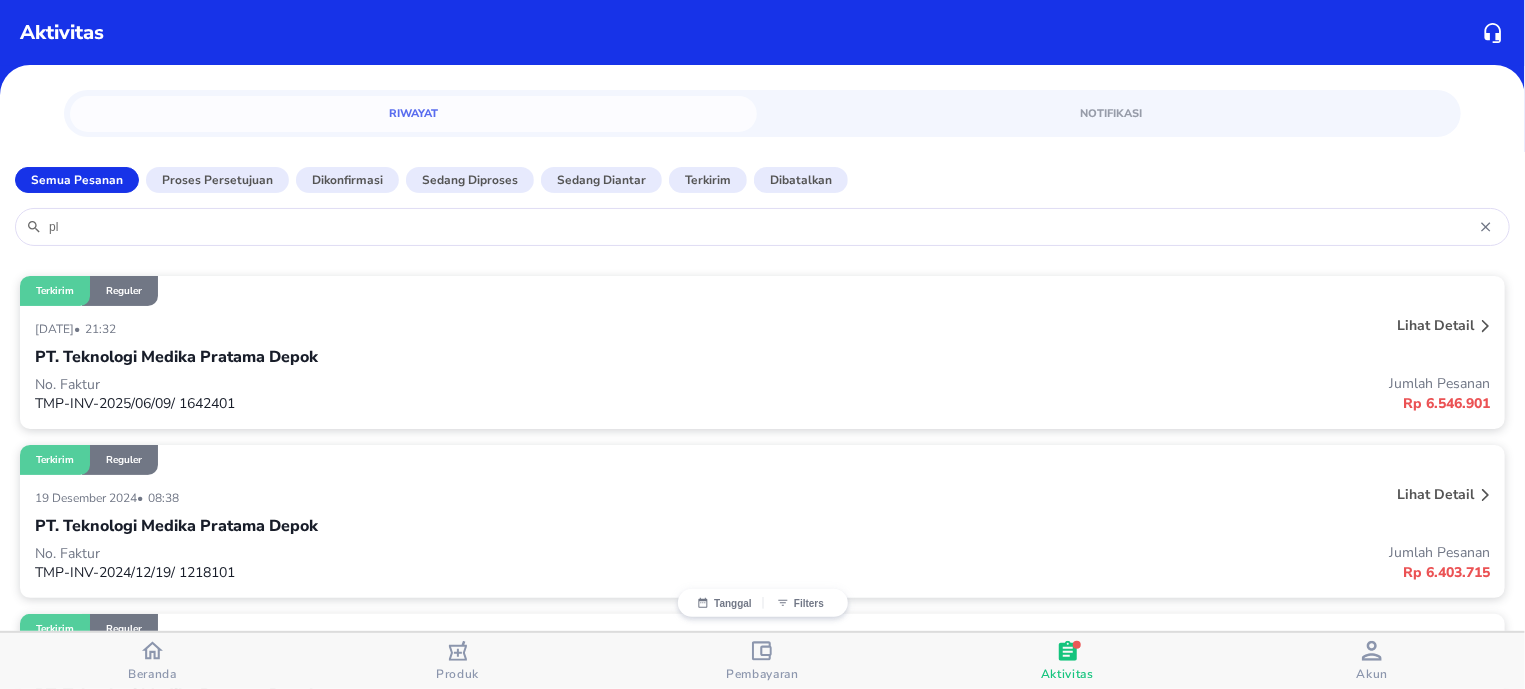 type on "p" 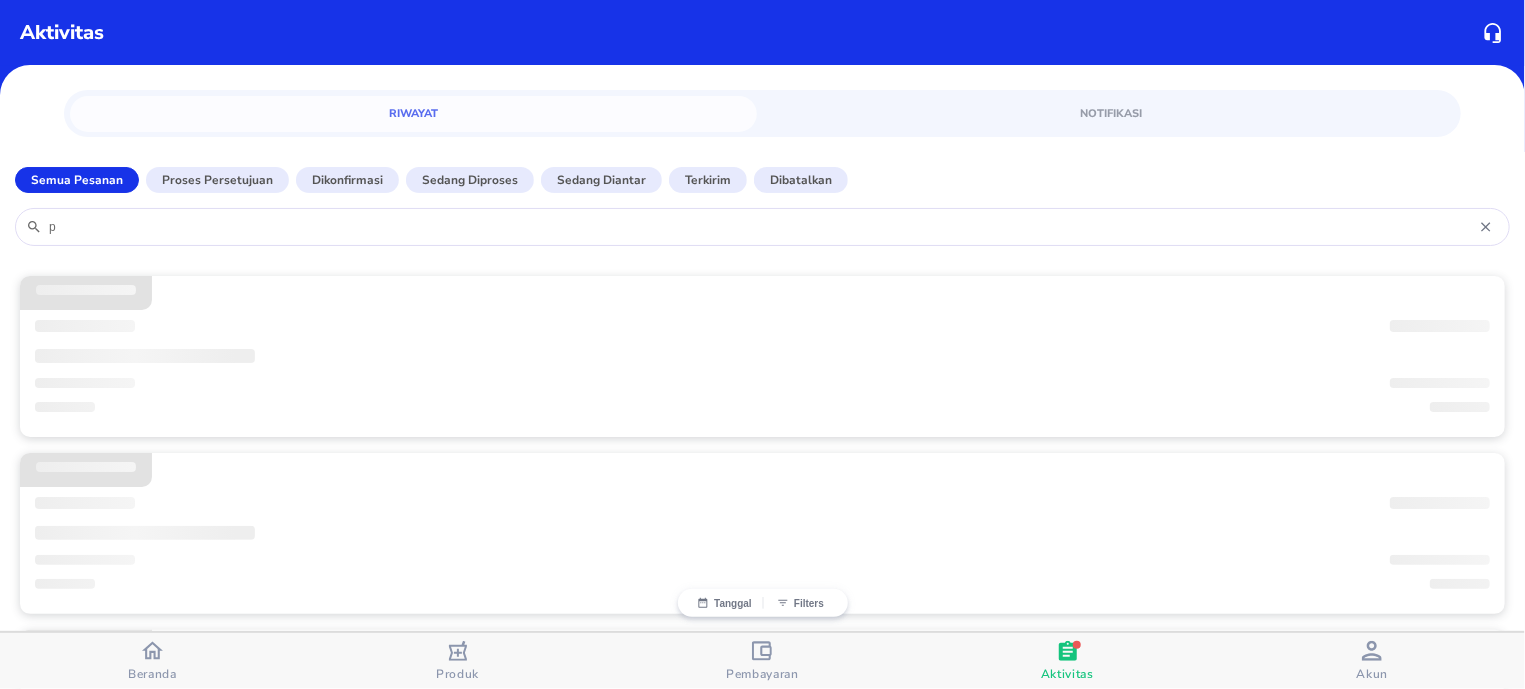 type 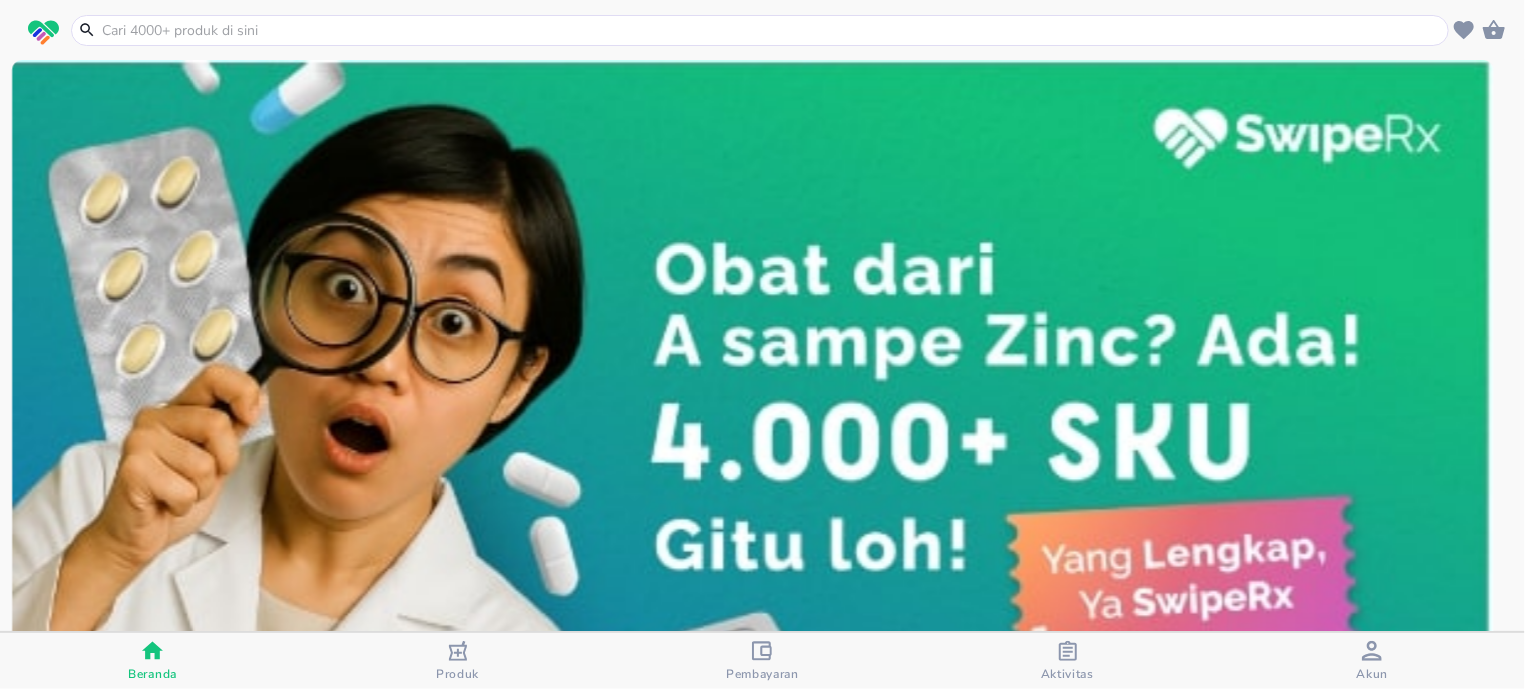 click at bounding box center [772, 30] 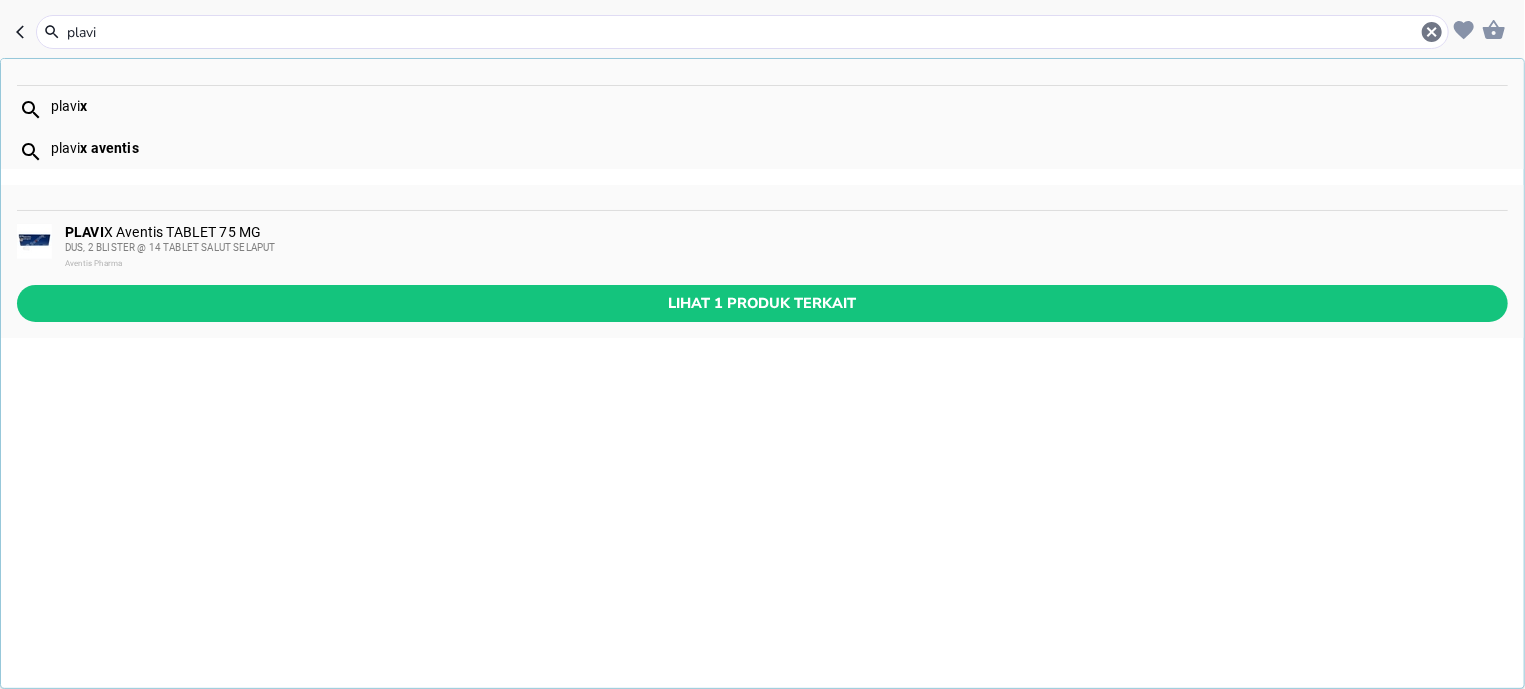 type on "plavi" 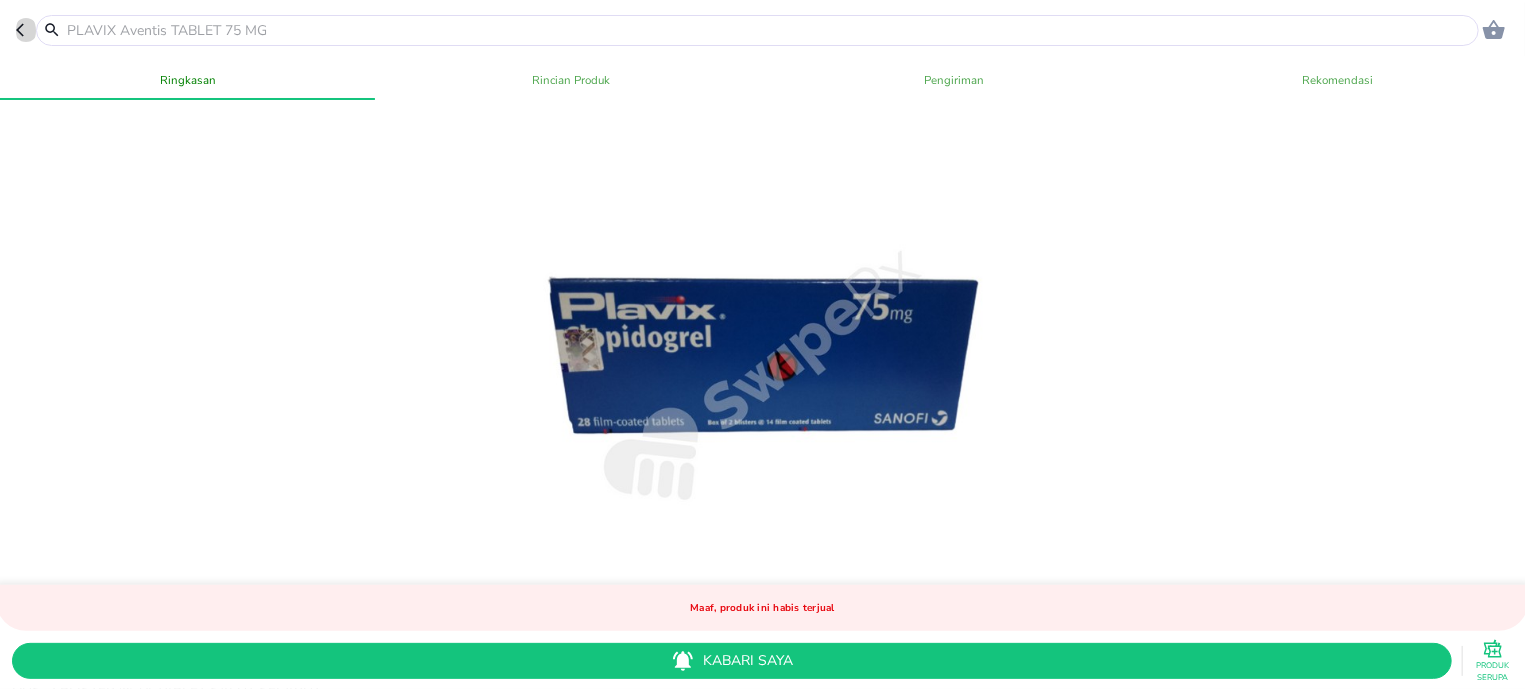 click 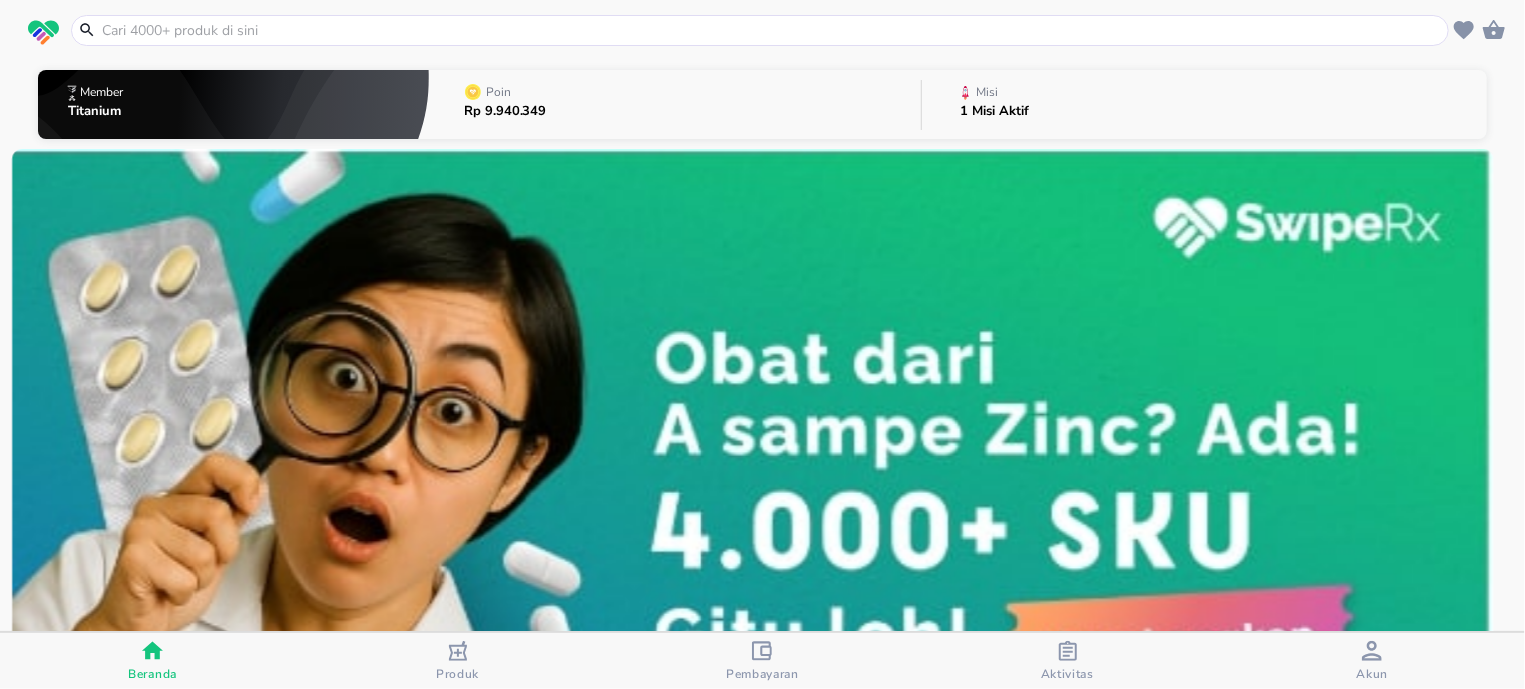 click on "Aktivitas" at bounding box center (1067, 674) 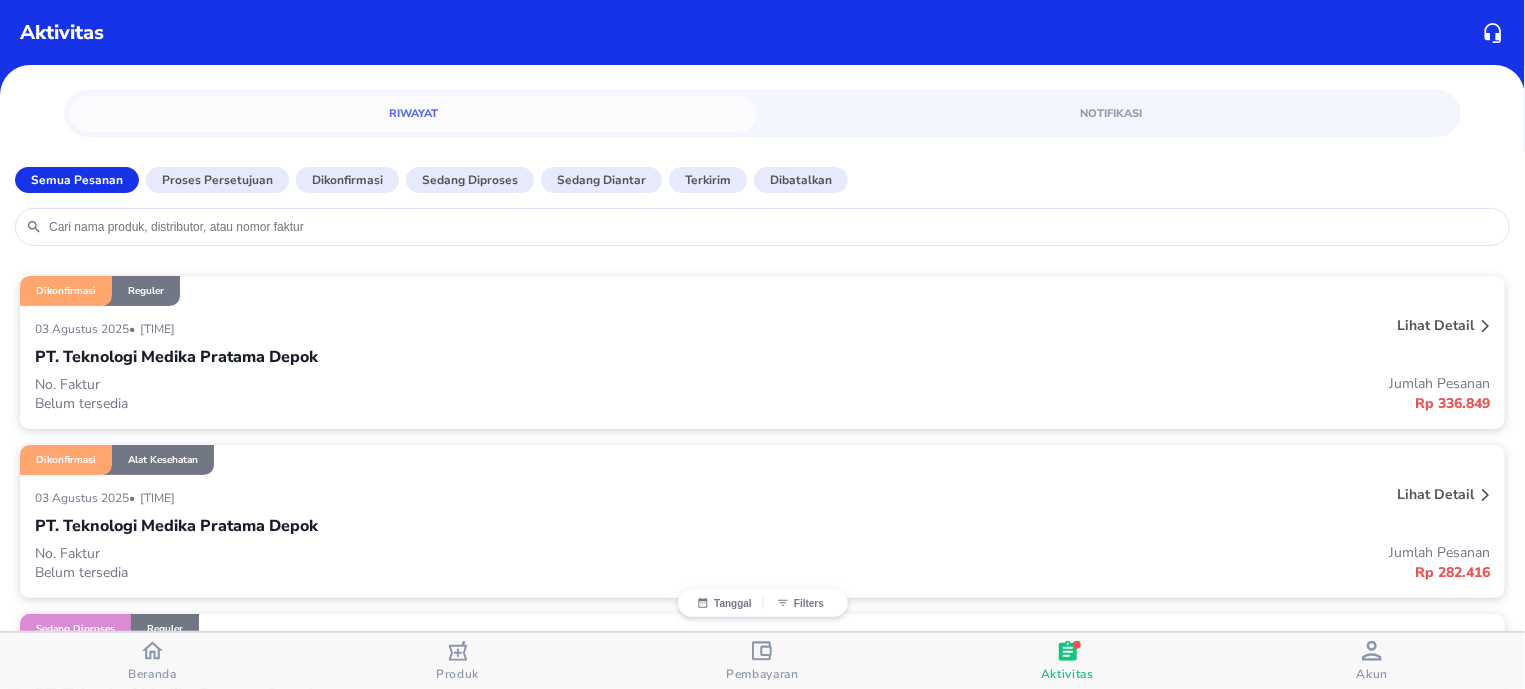 click at bounding box center [773, 227] 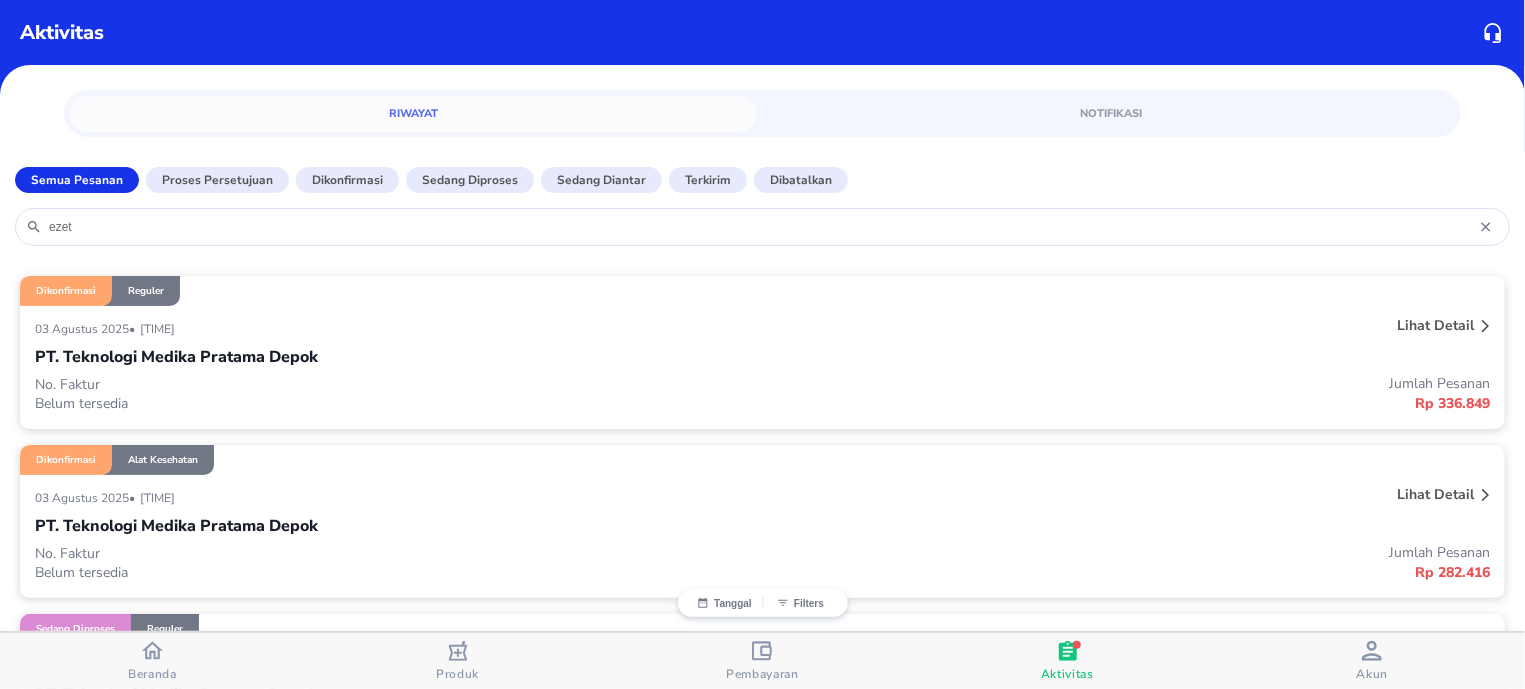 type on "ezetr" 